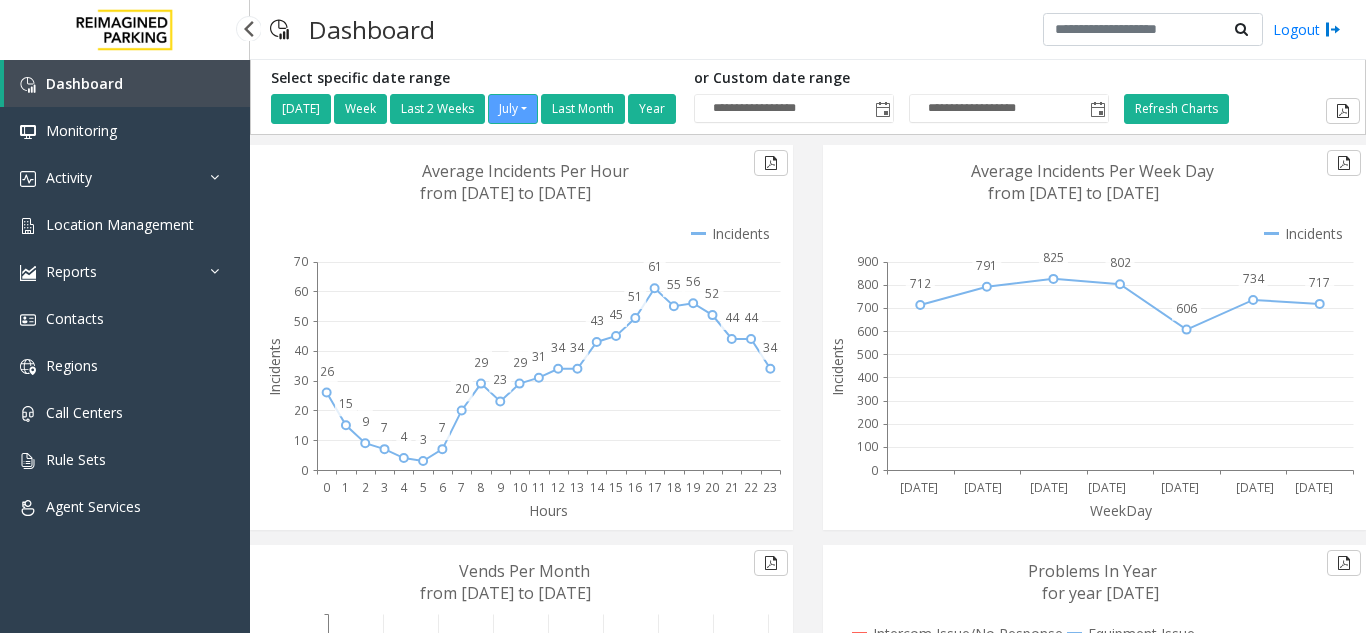 scroll, scrollTop: 0, scrollLeft: 0, axis: both 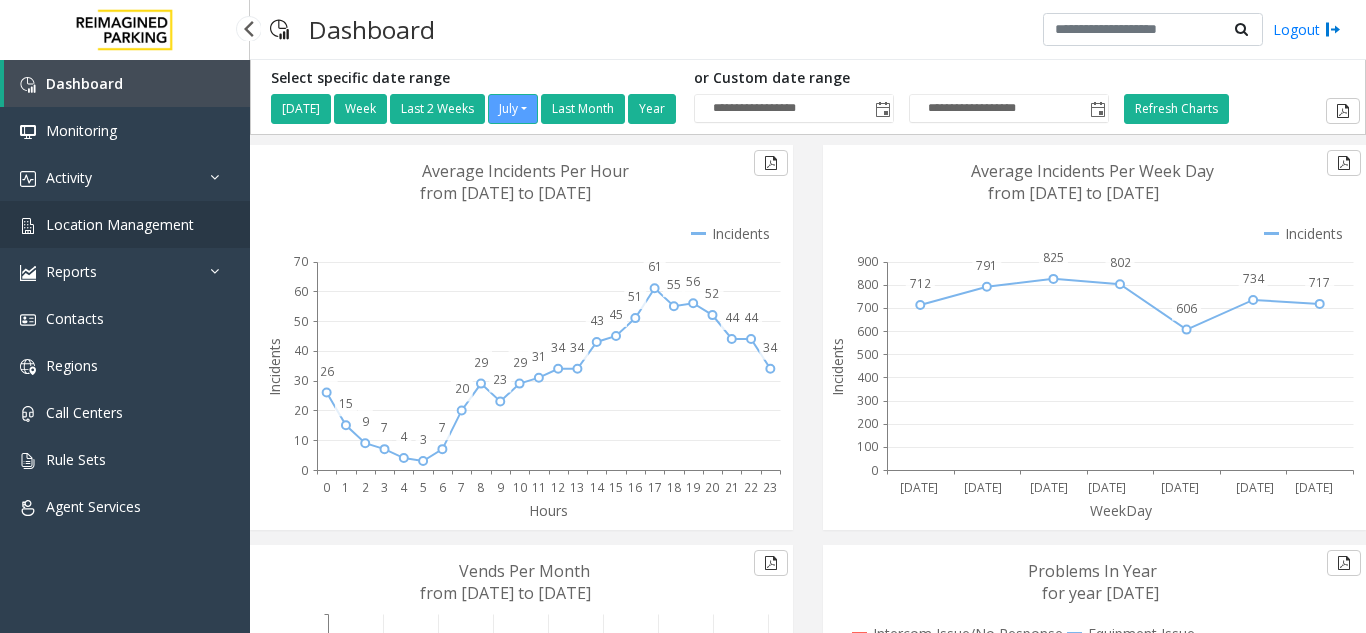 click on "Location Management" at bounding box center [120, 224] 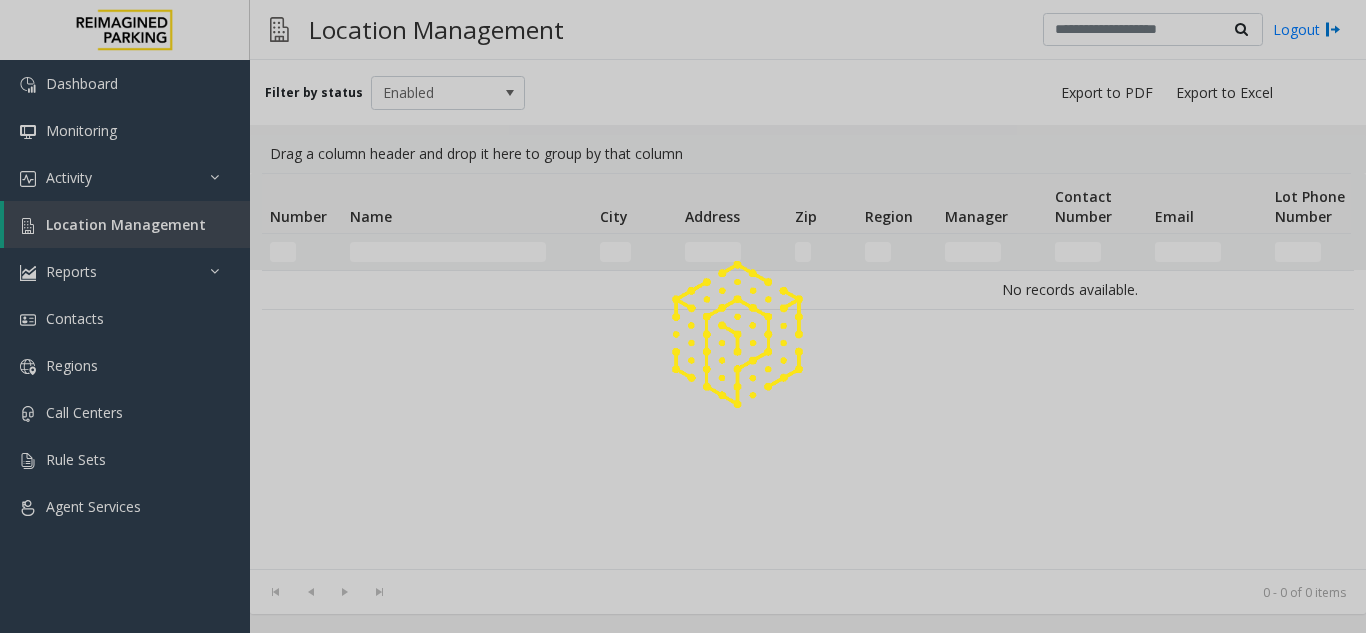 click 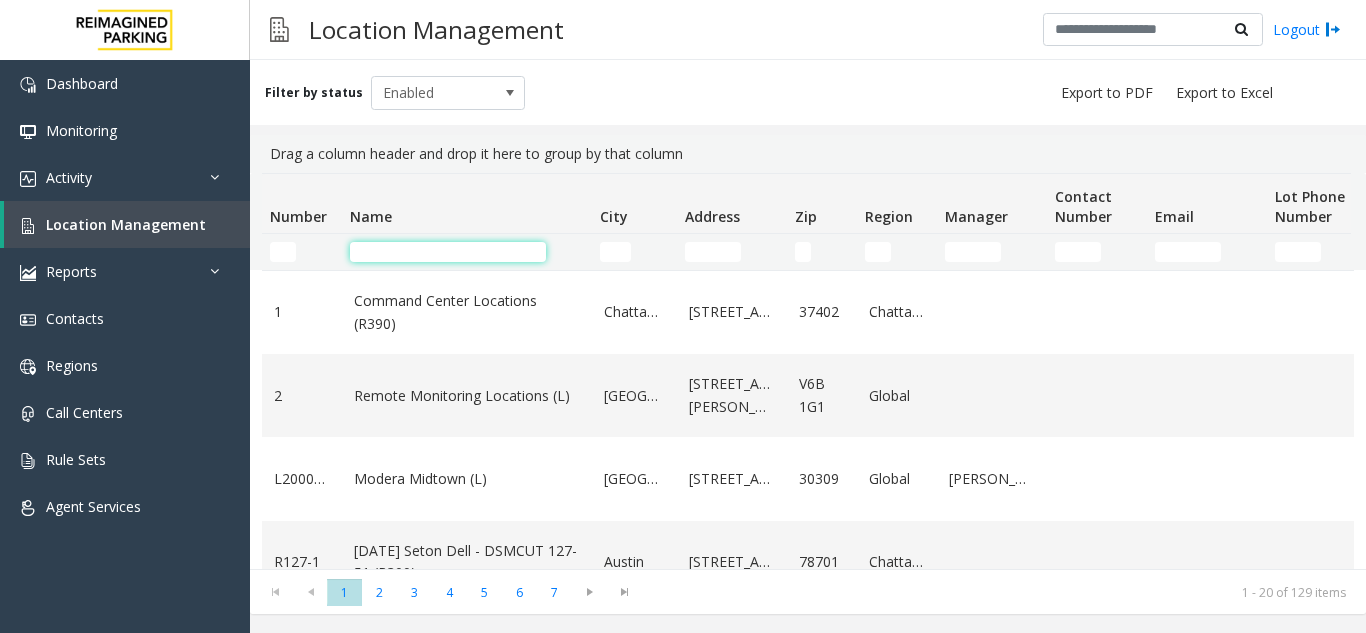 click 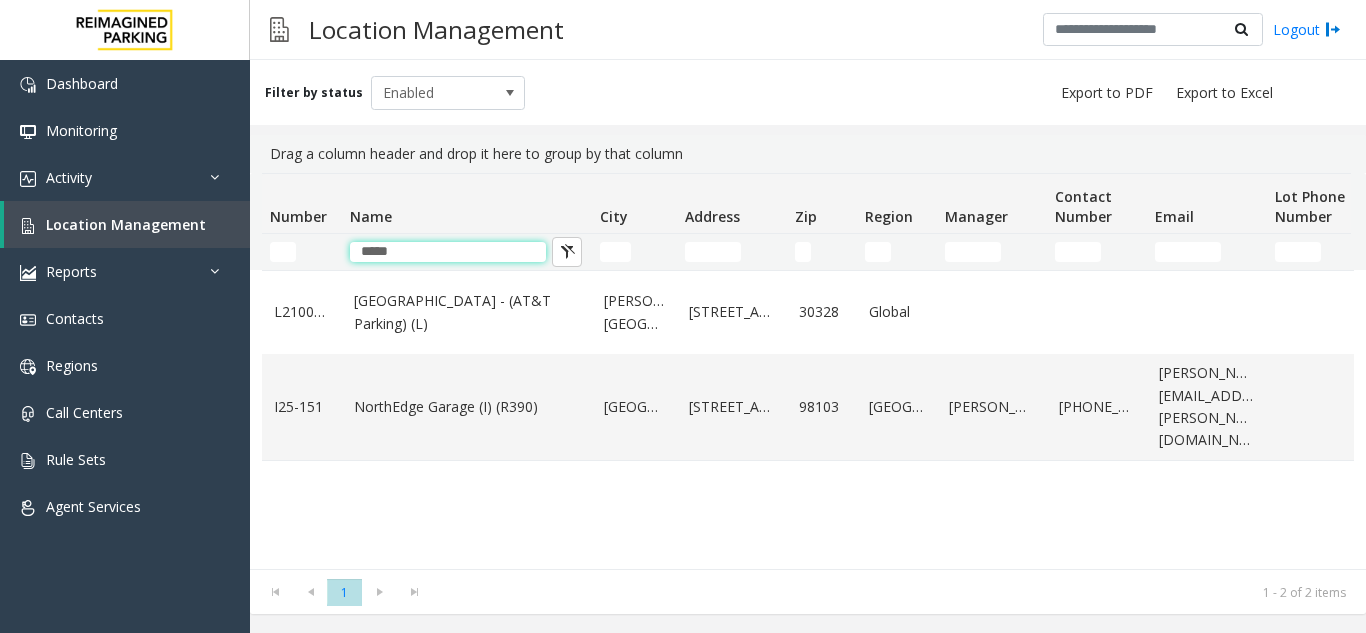 type on "*****" 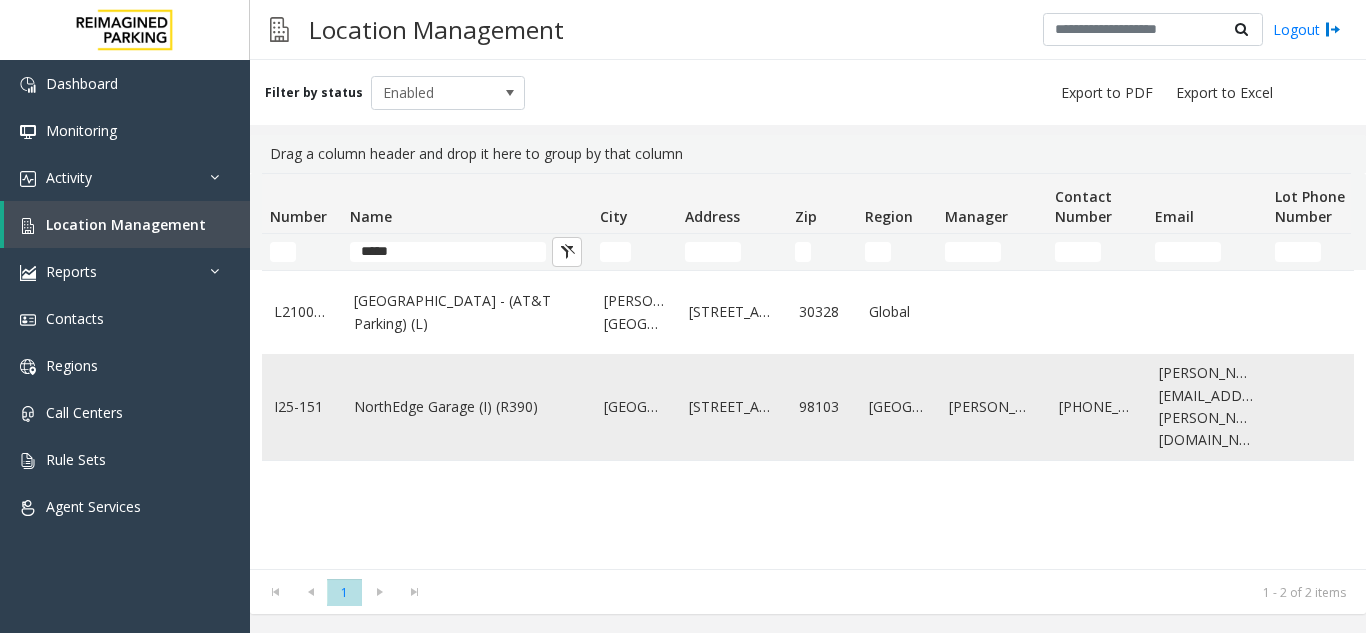 click on "NorthEdge Garage (I) (R390)" 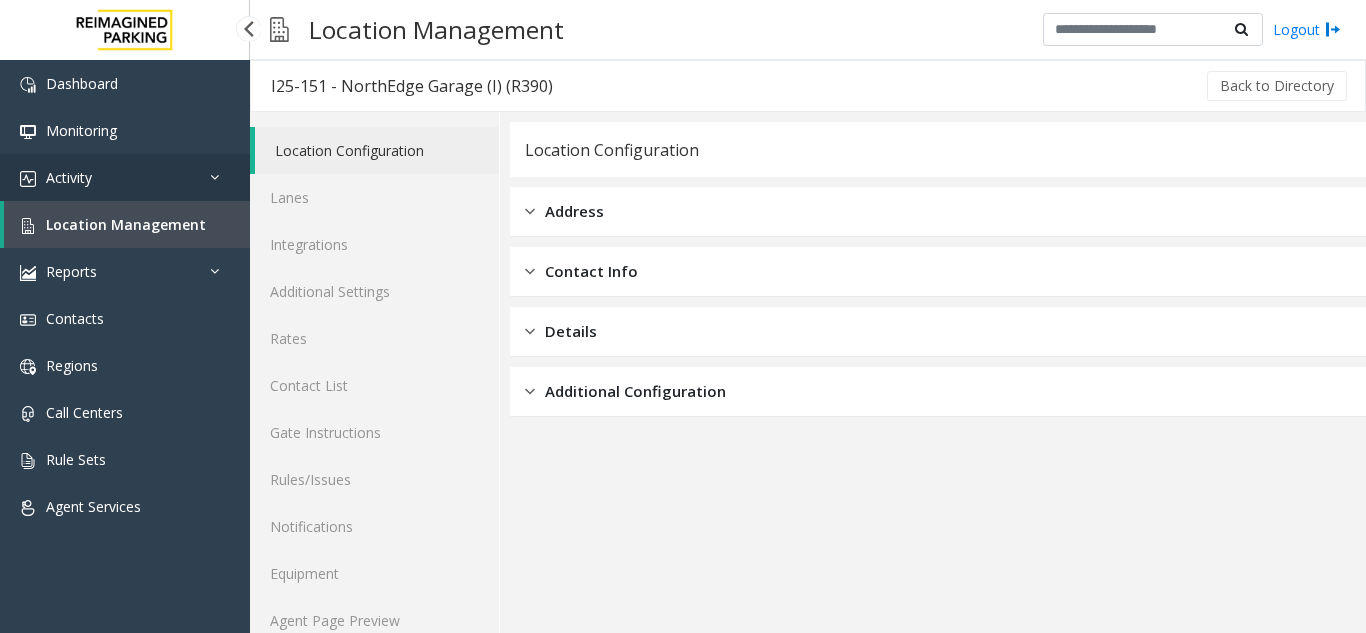 click on "Activity" at bounding box center [125, 177] 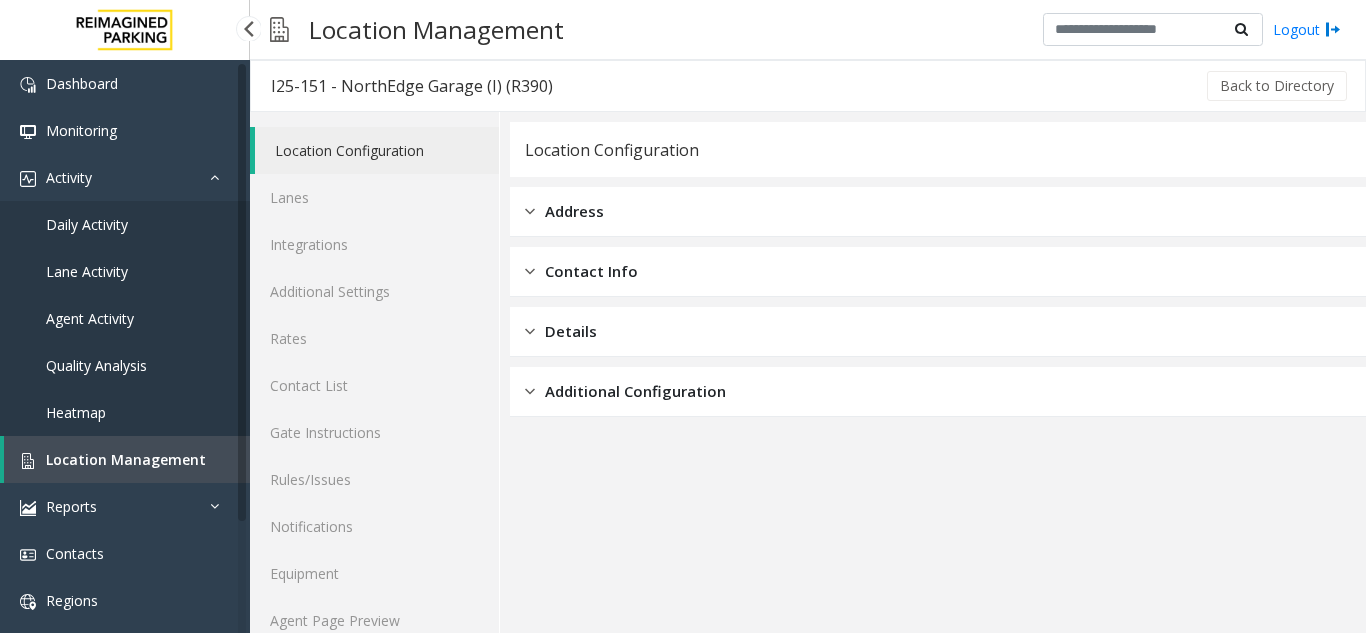 click on "Location Management" at bounding box center (127, 459) 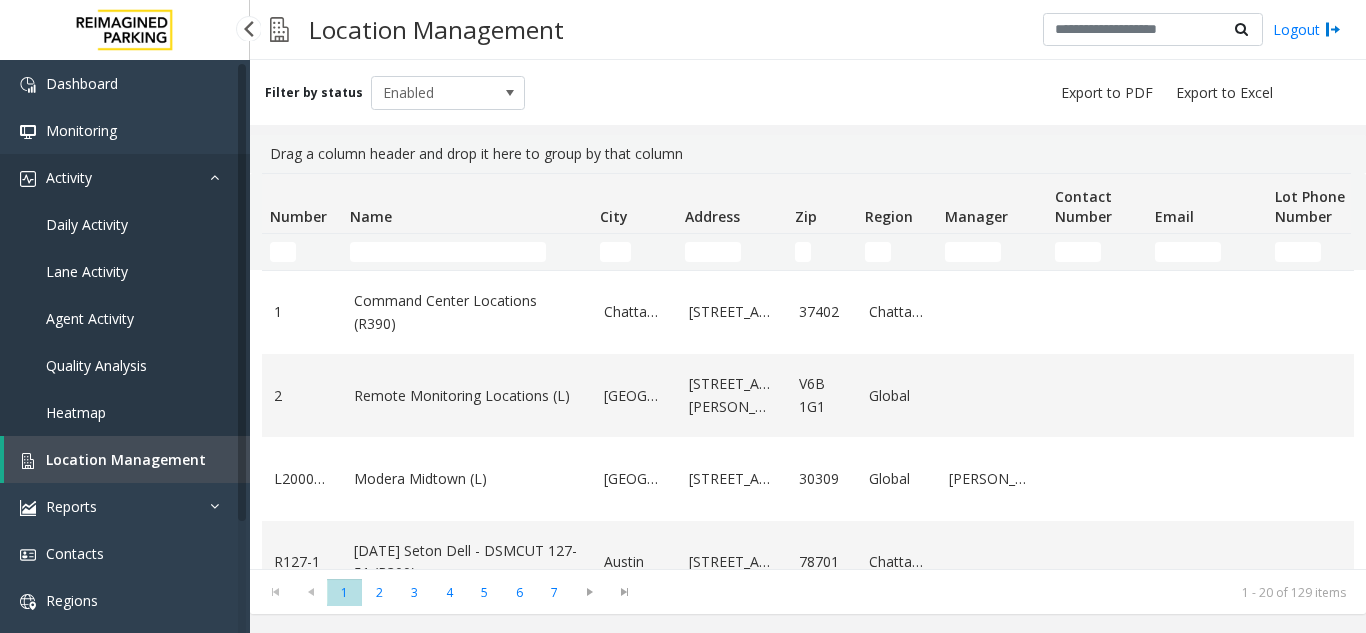 click on "Activity" at bounding box center [125, 177] 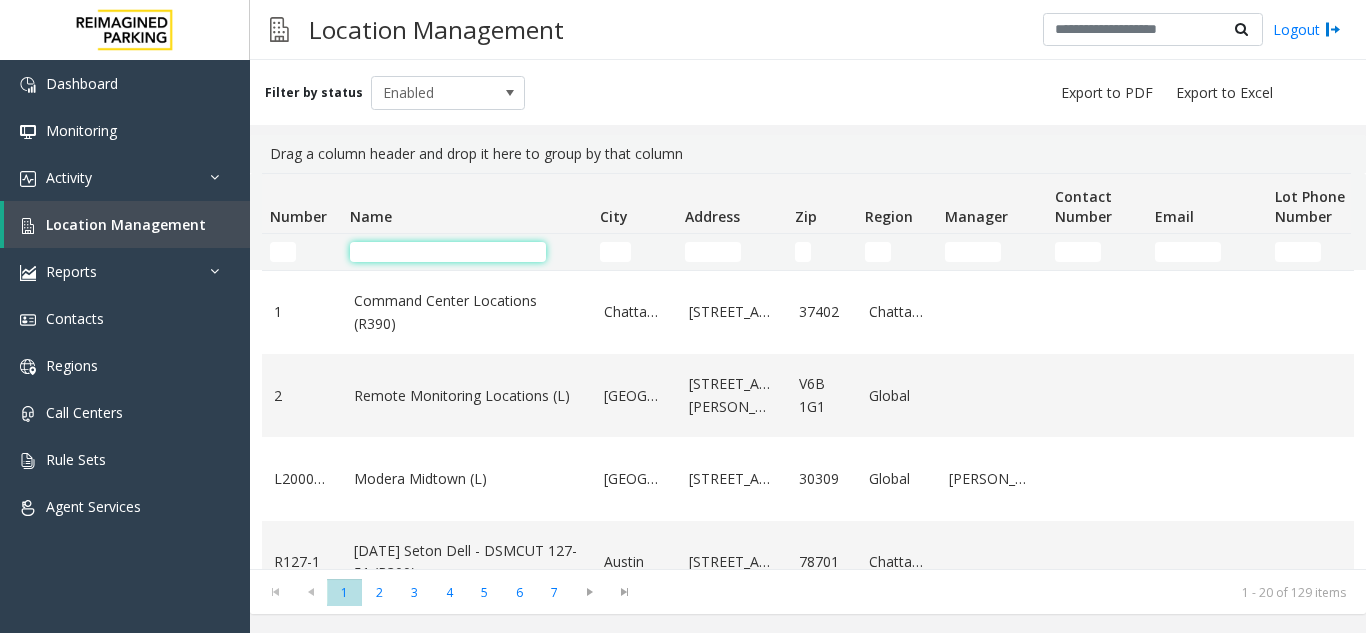 click 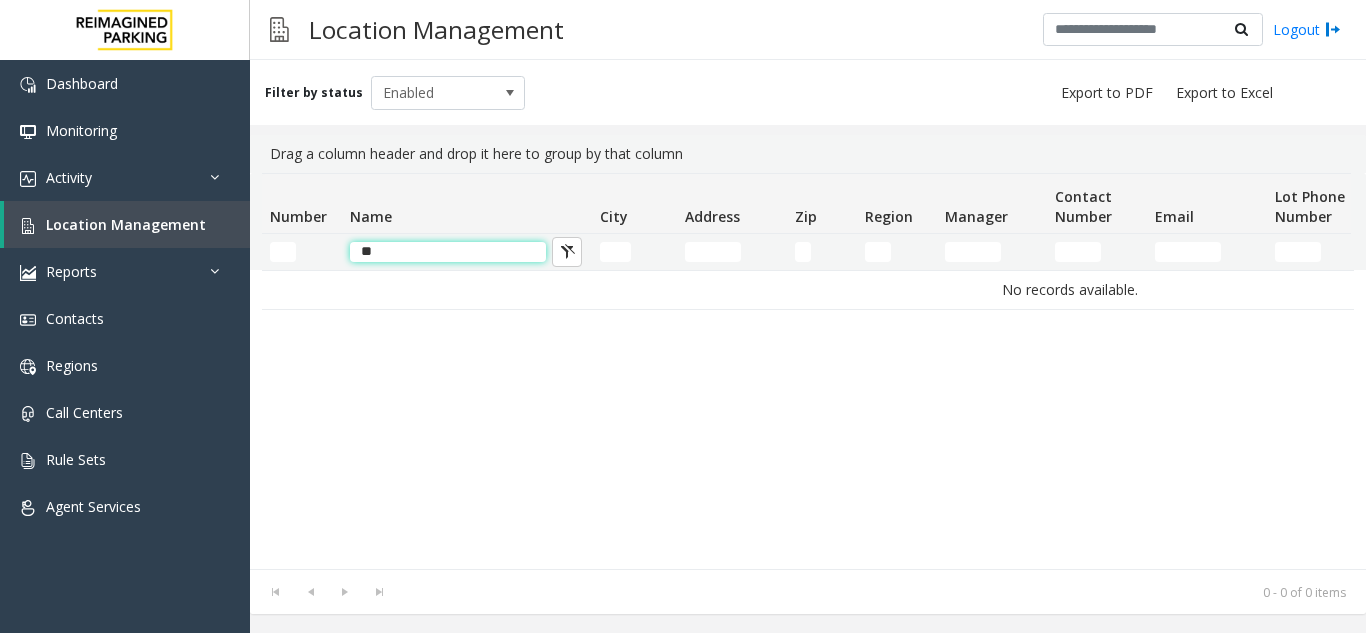 type on "*" 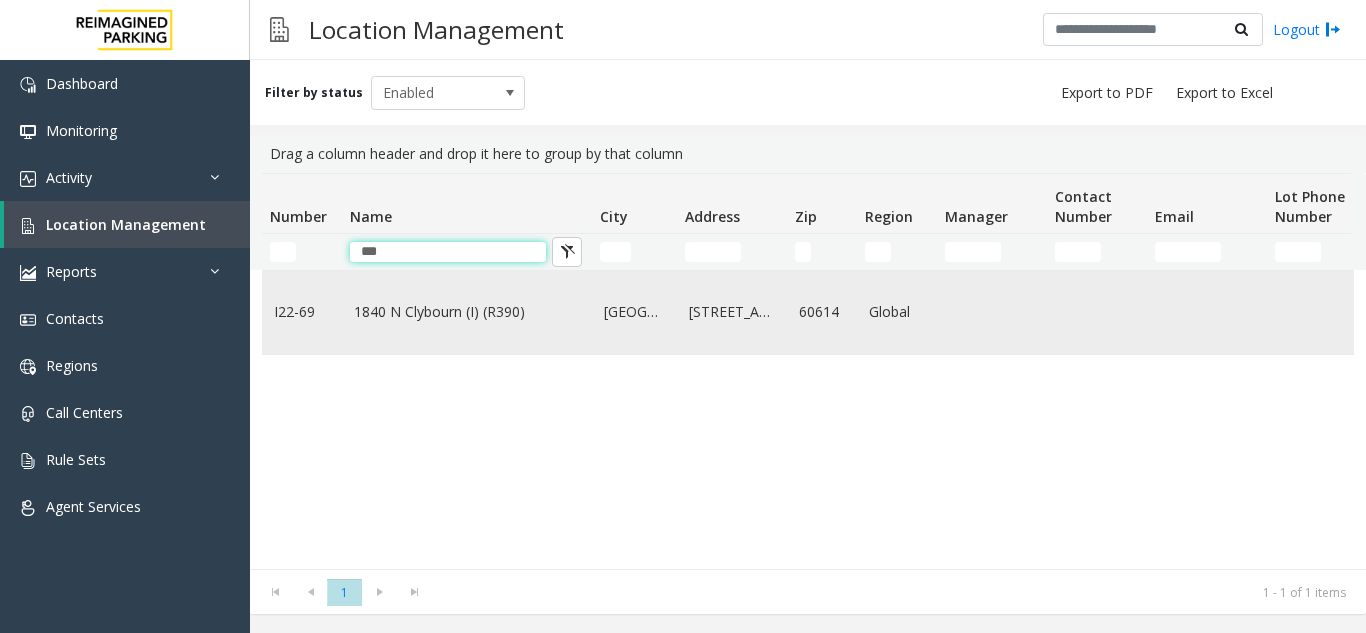 type on "***" 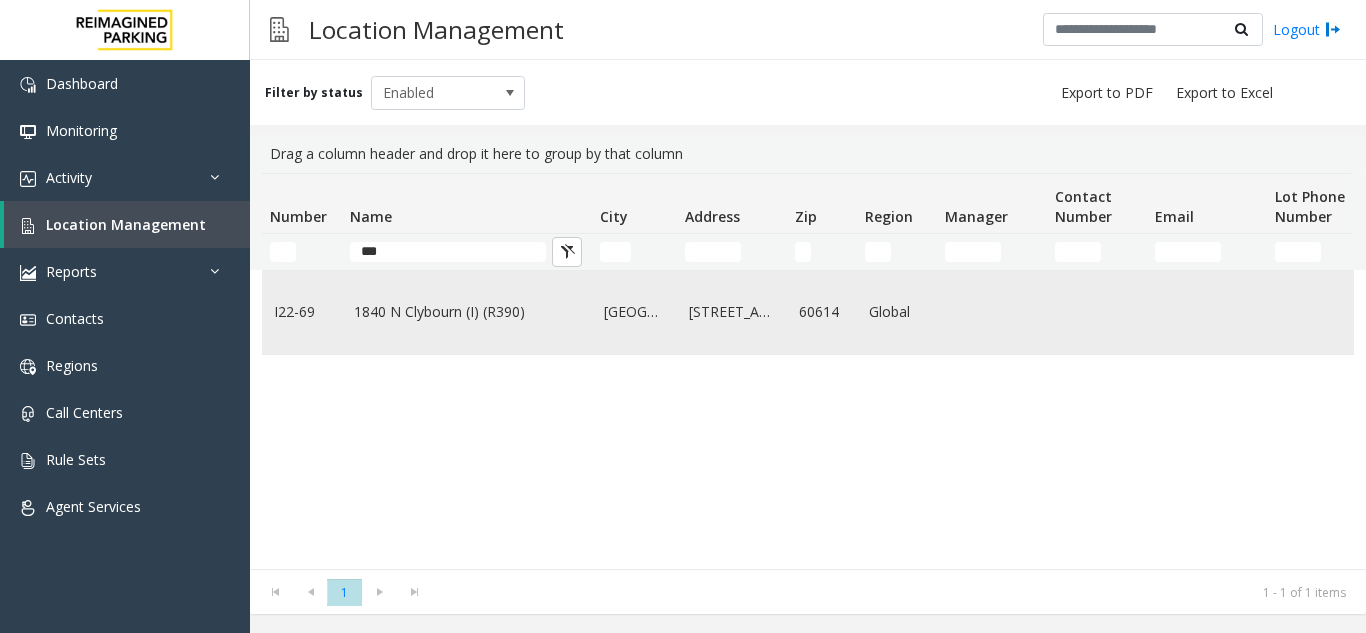 click on "1840 N Clybourn (I) (R390)" 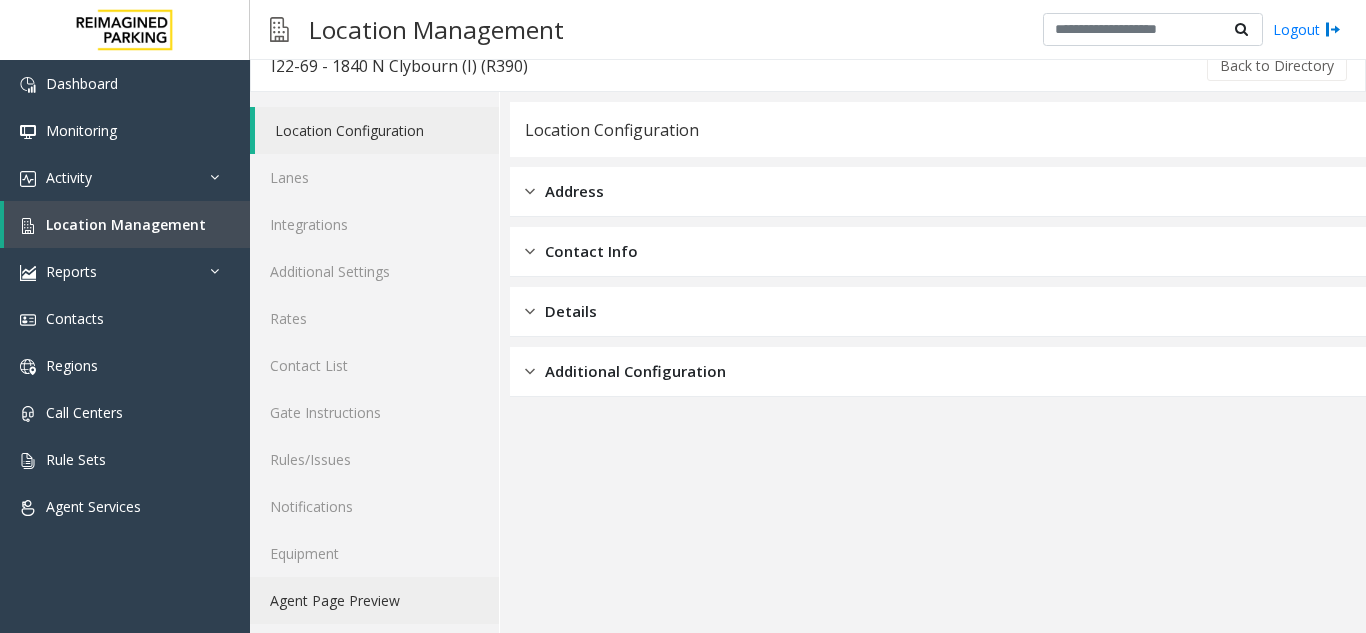 scroll, scrollTop: 26, scrollLeft: 0, axis: vertical 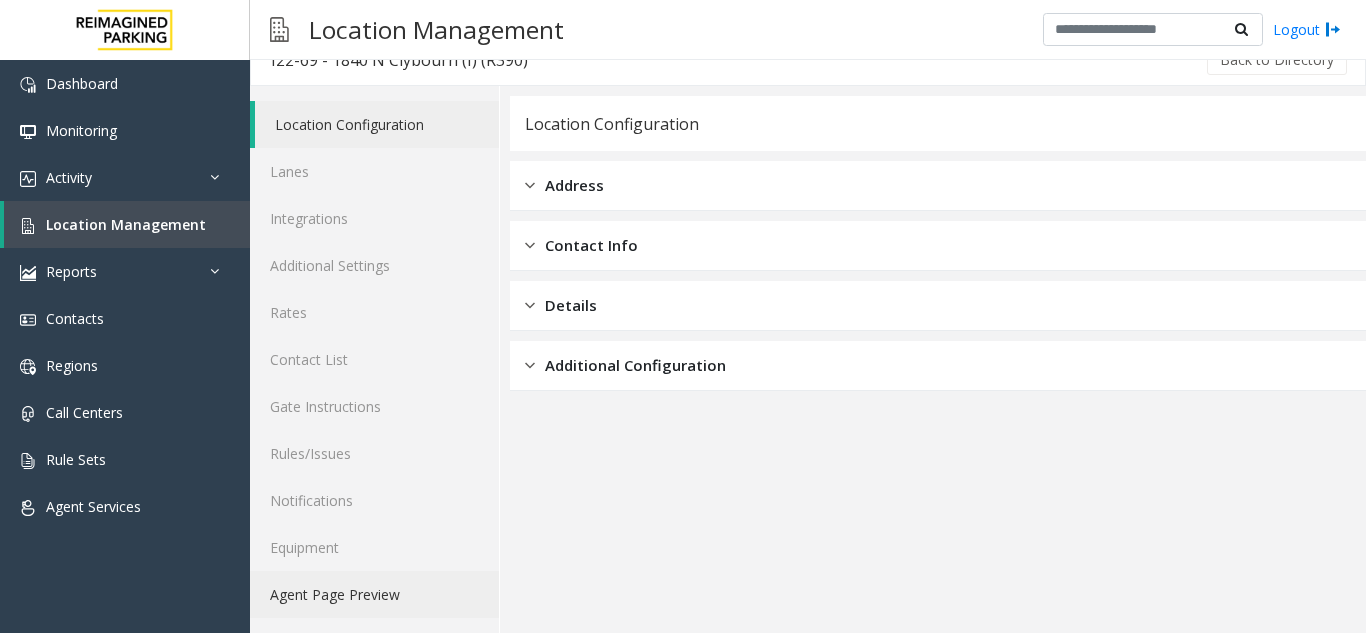 click on "Agent Page Preview" 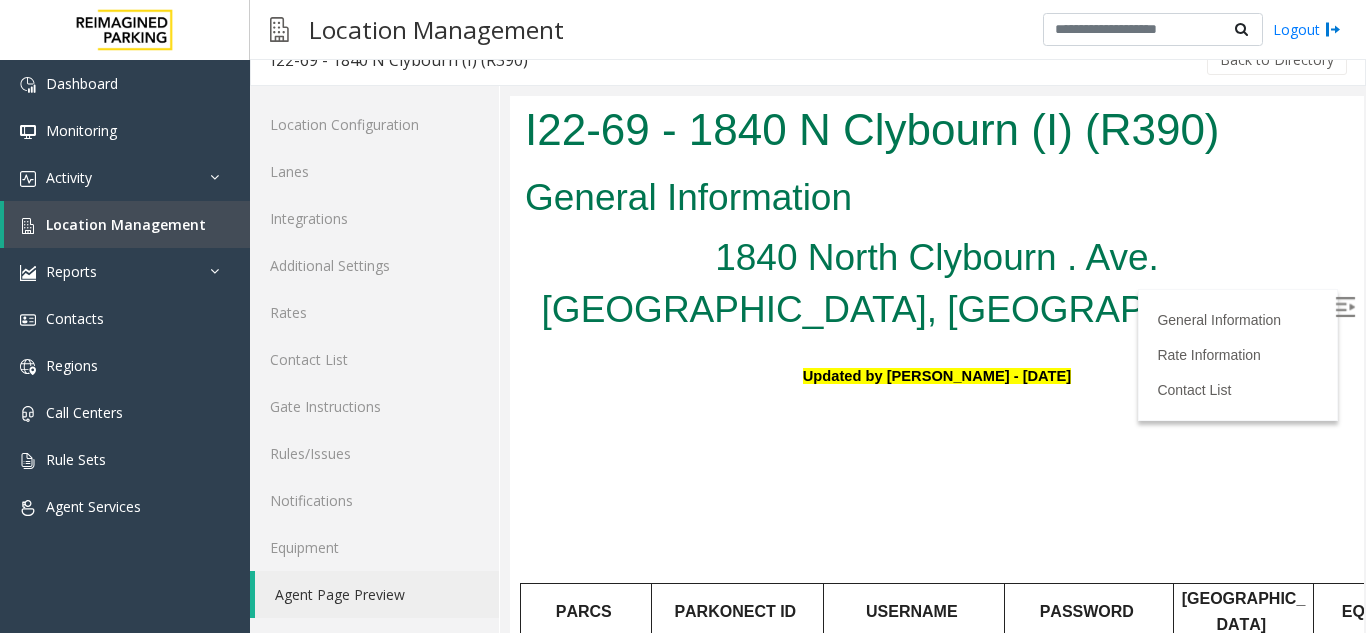 scroll, scrollTop: 0, scrollLeft: 0, axis: both 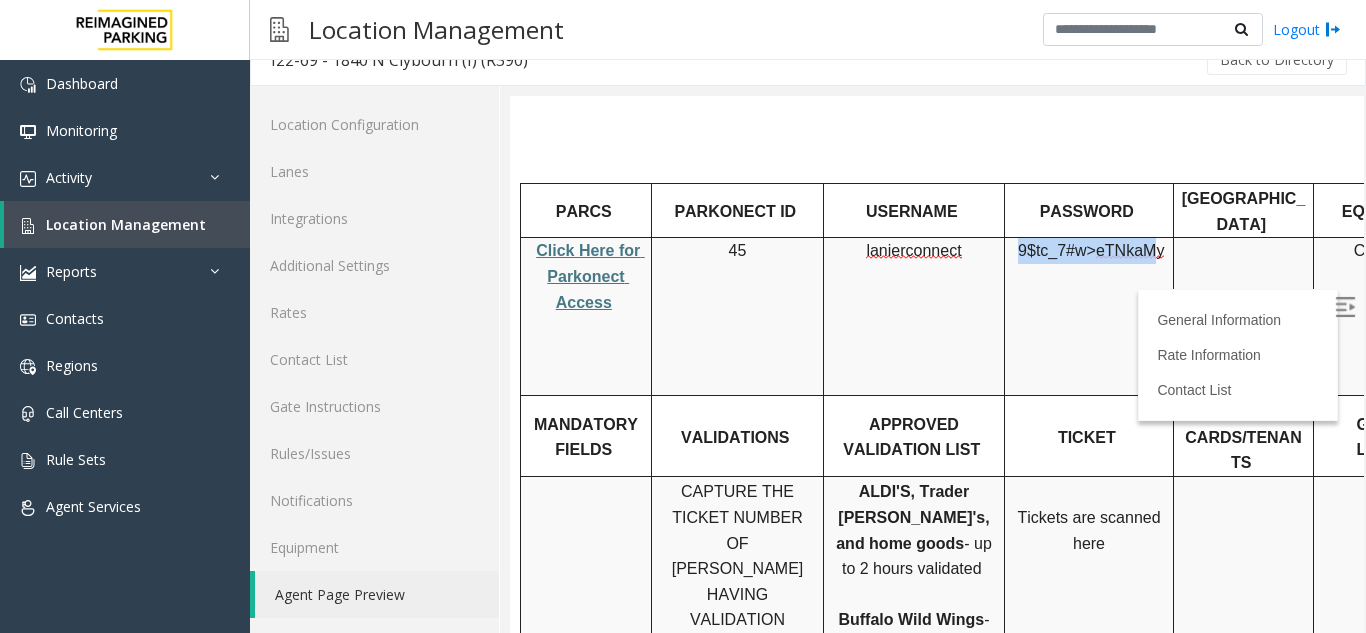 drag, startPoint x: 1024, startPoint y: 189, endPoint x: 1346, endPoint y: 391, distance: 380.11578 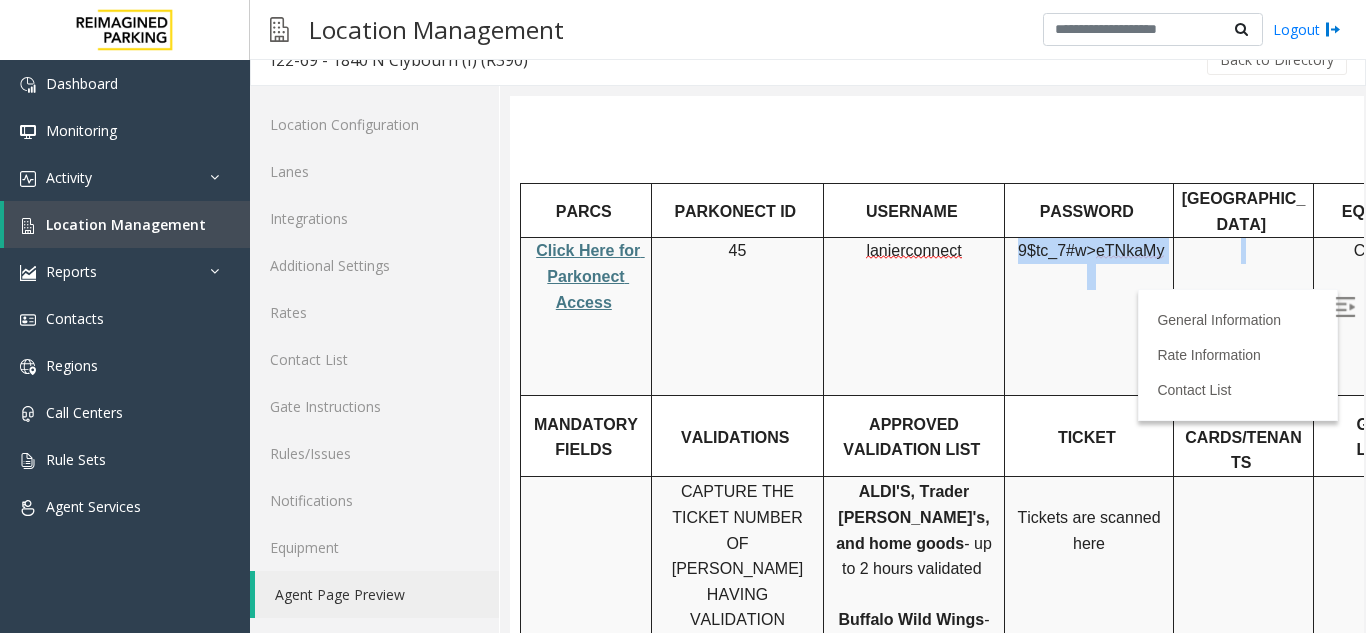 click on "9$tc_7#w> eTNkaMy" at bounding box center [1089, 317] 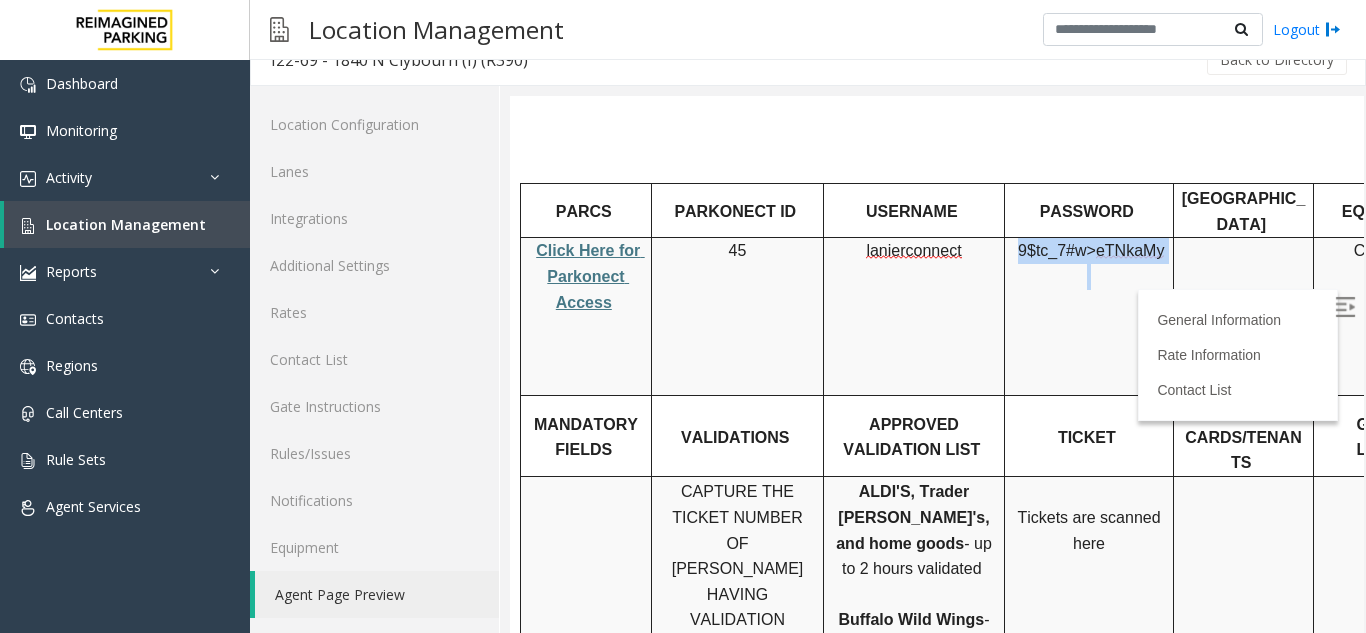 drag, startPoint x: 1025, startPoint y: 187, endPoint x: 1170, endPoint y: 188, distance: 145.00345 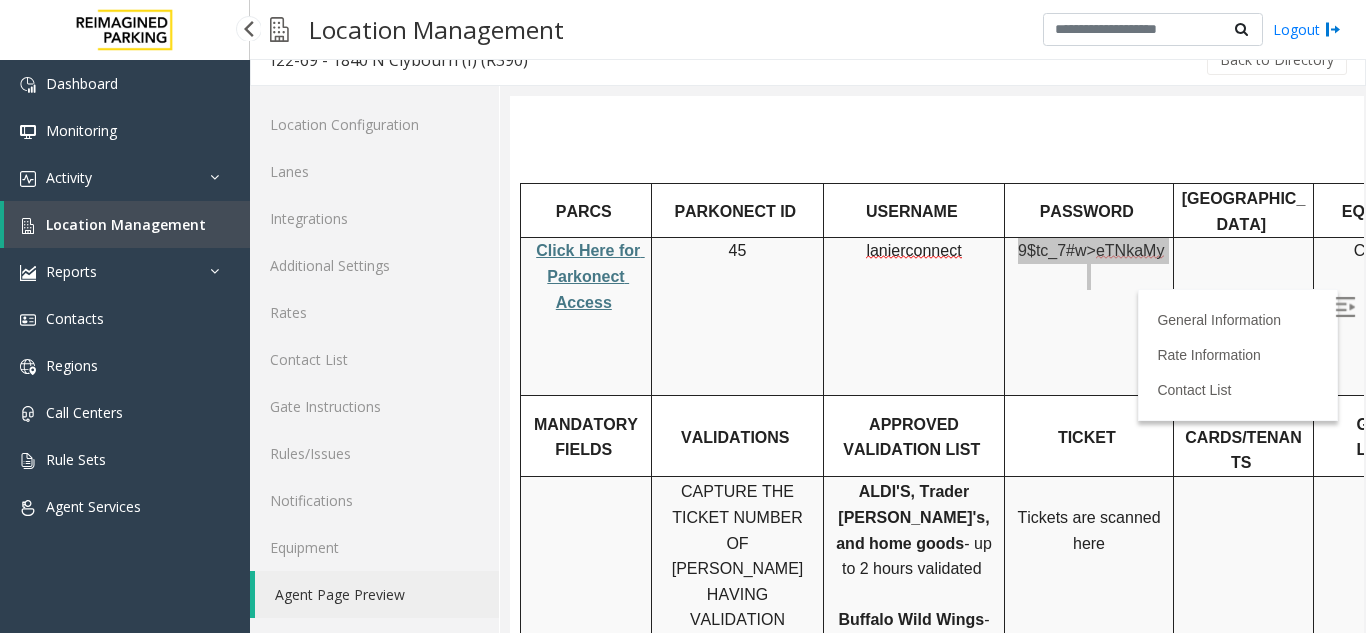 click on "Location Management" at bounding box center [126, 224] 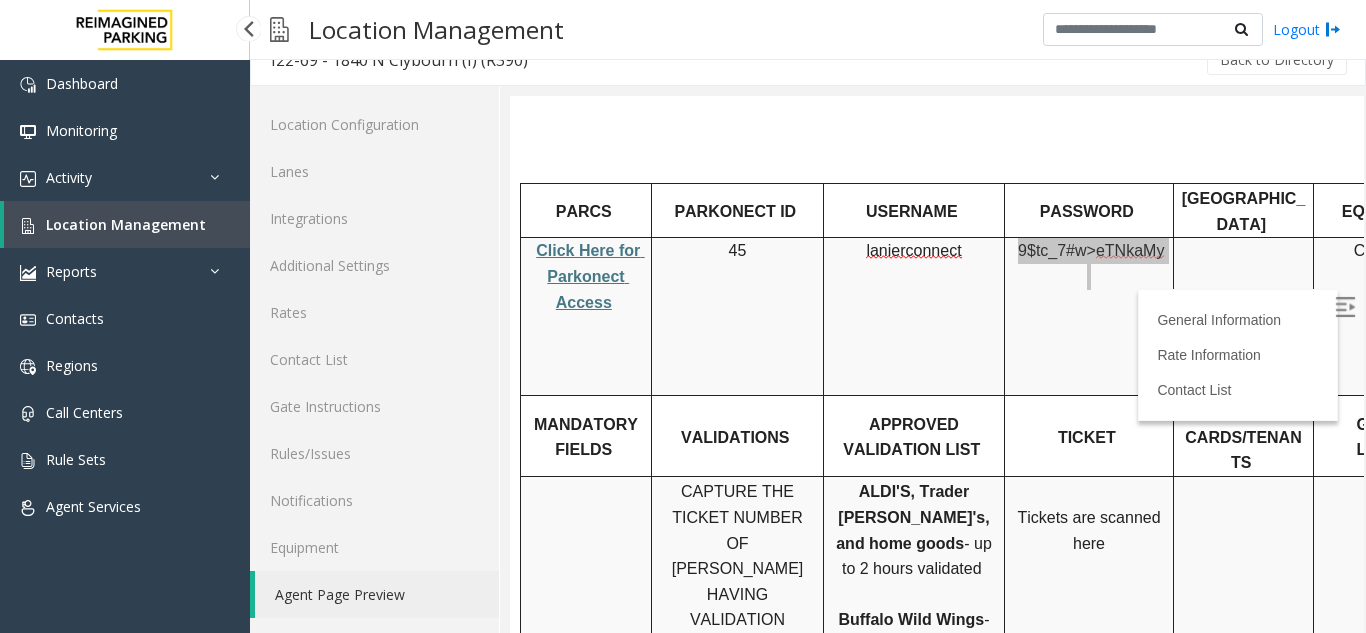 scroll, scrollTop: 0, scrollLeft: 0, axis: both 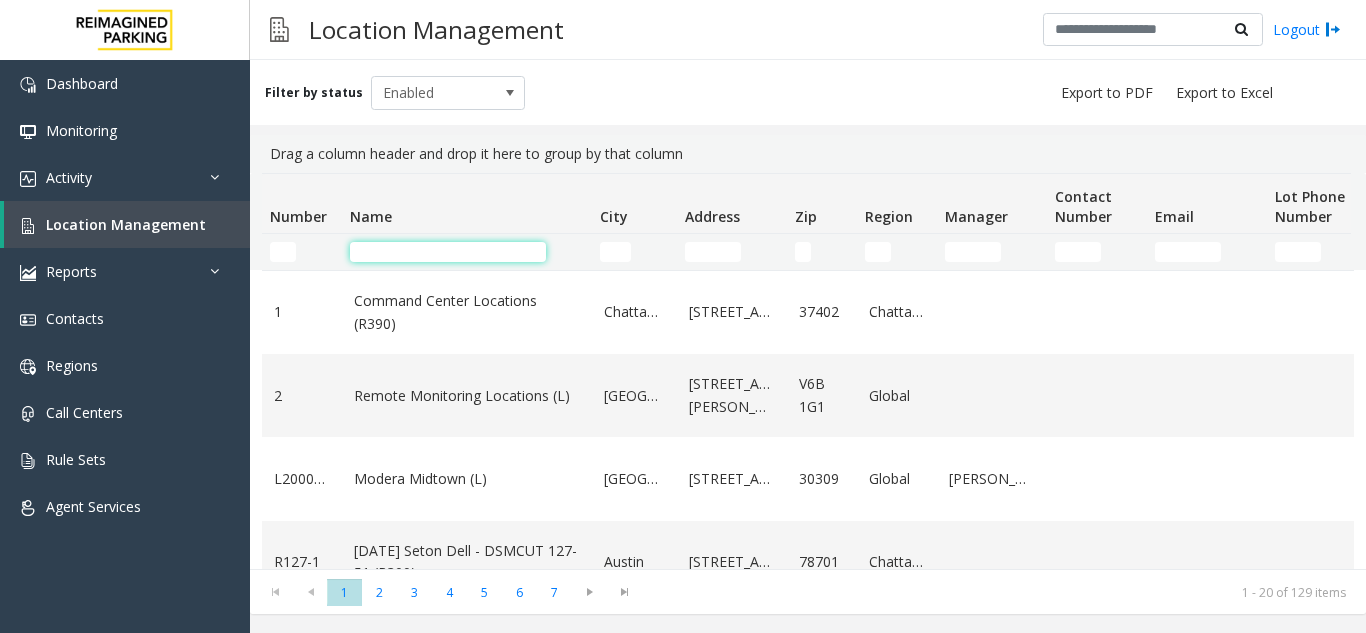 click 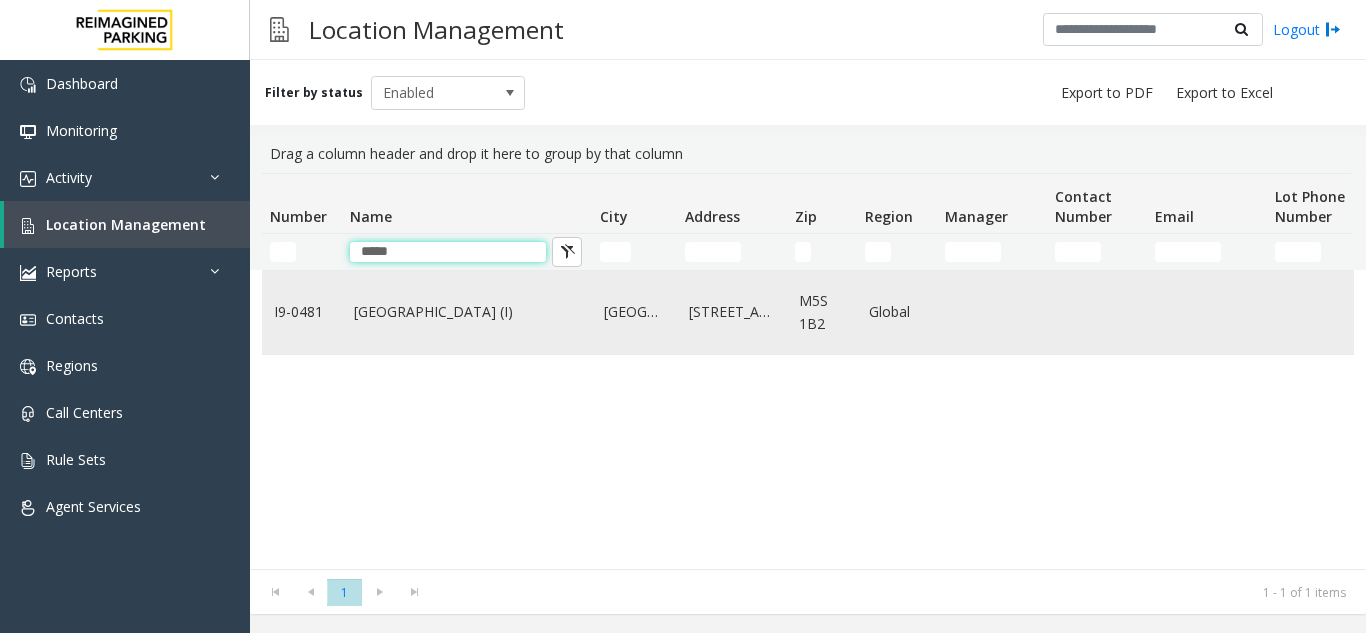 type on "*****" 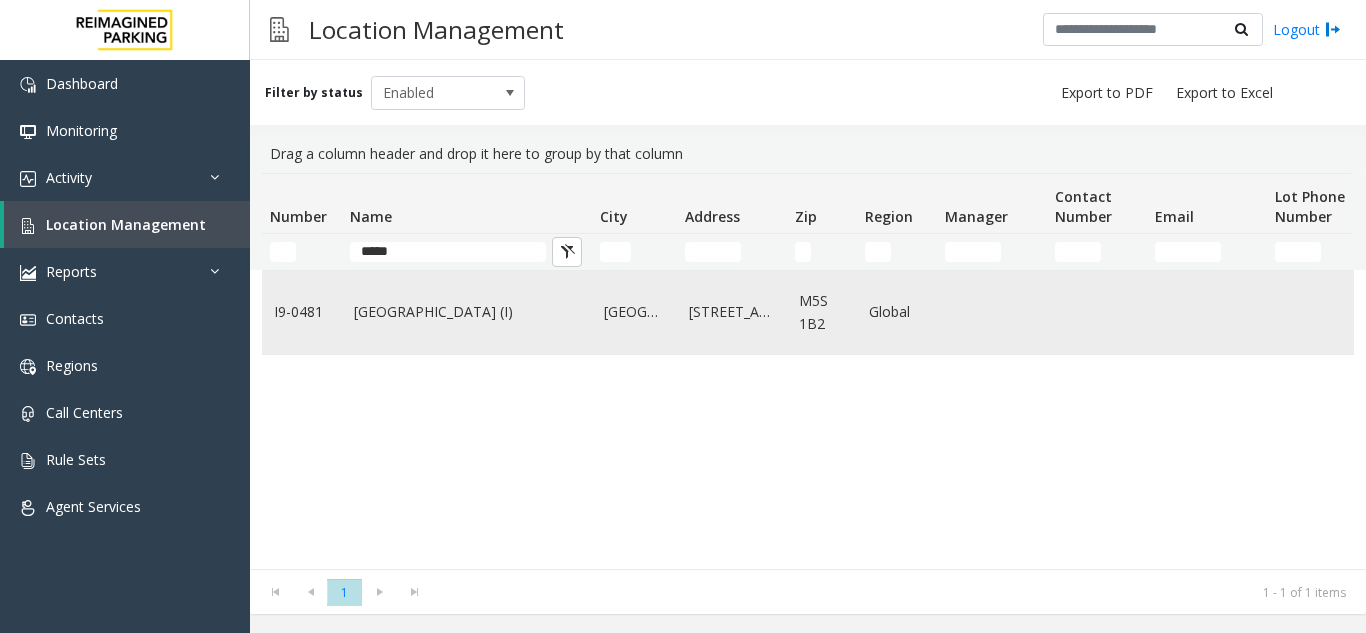 click on "Women's College Hospital (I)" 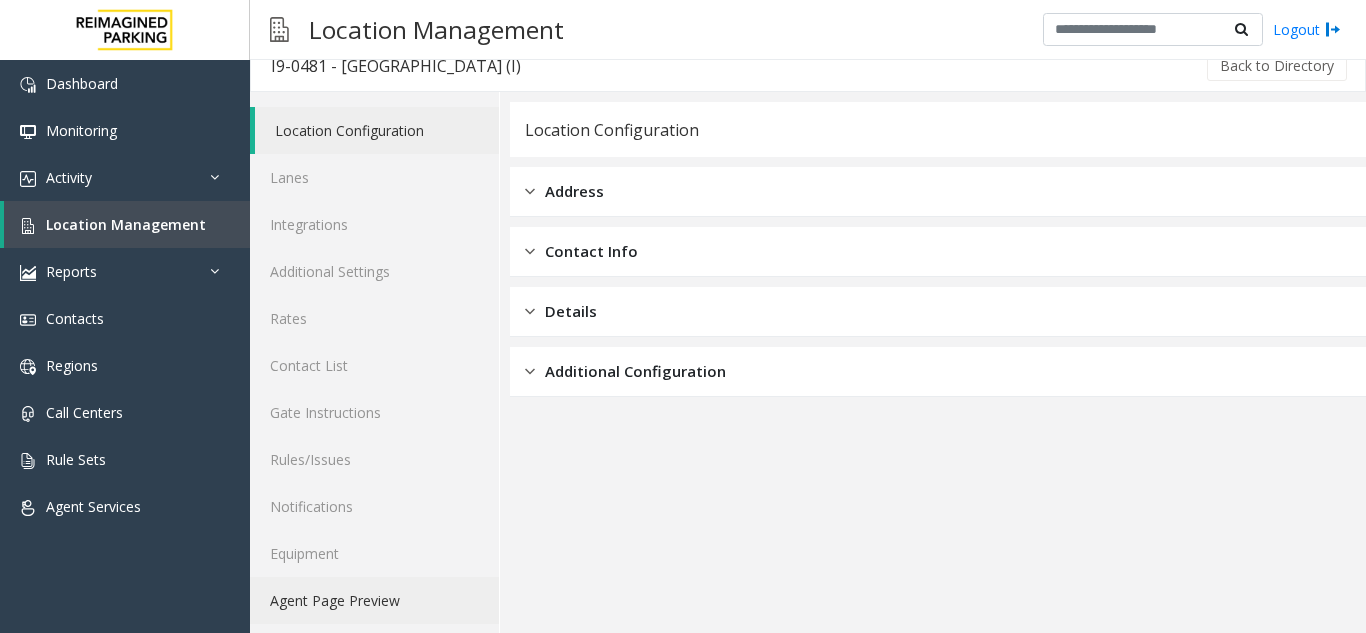 scroll, scrollTop: 26, scrollLeft: 0, axis: vertical 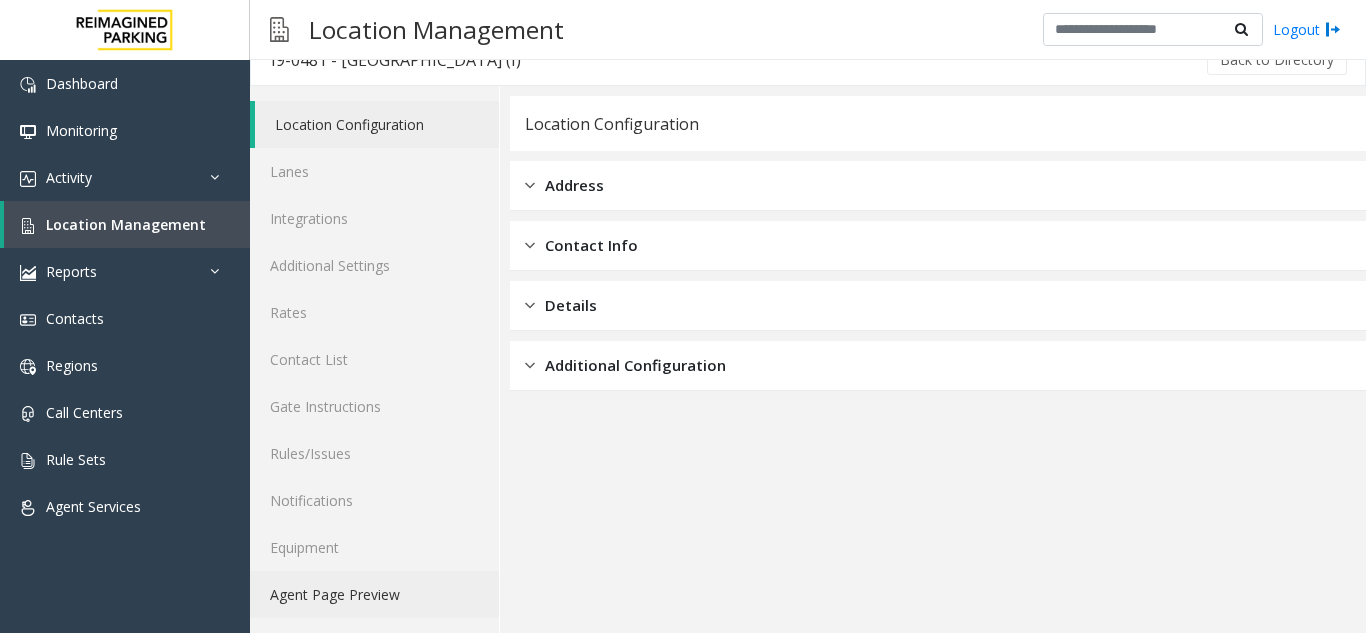 click on "Agent Page Preview" 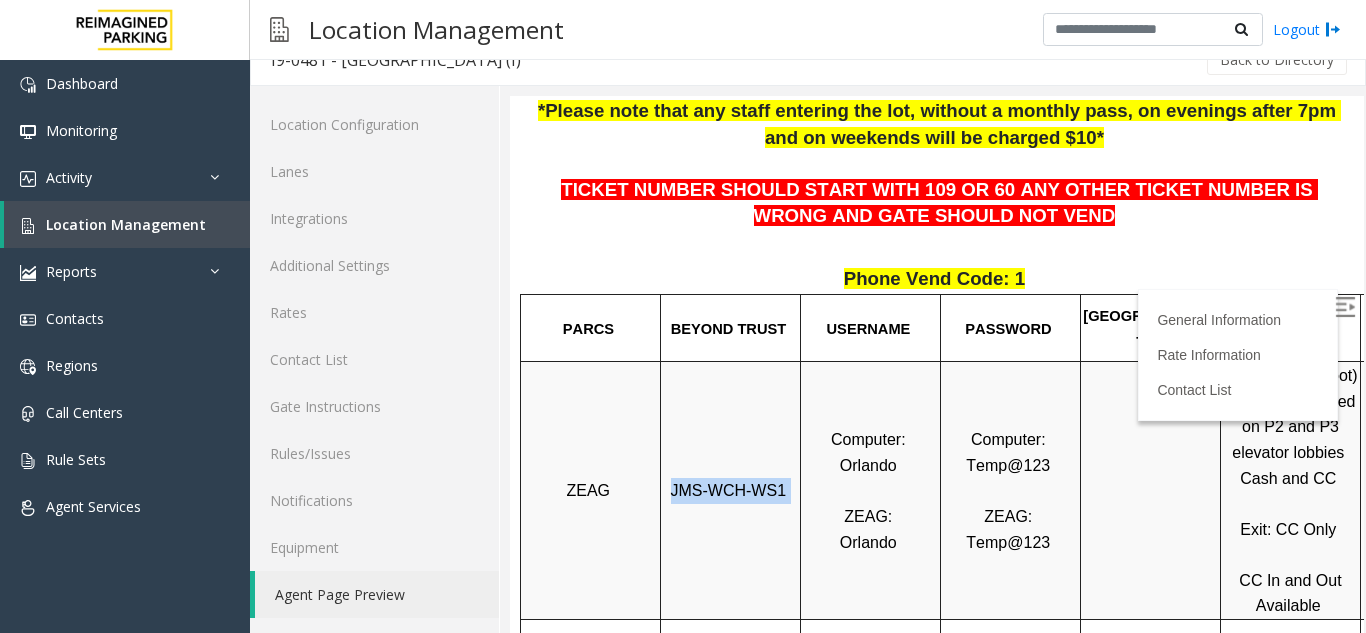 scroll, scrollTop: 200, scrollLeft: 0, axis: vertical 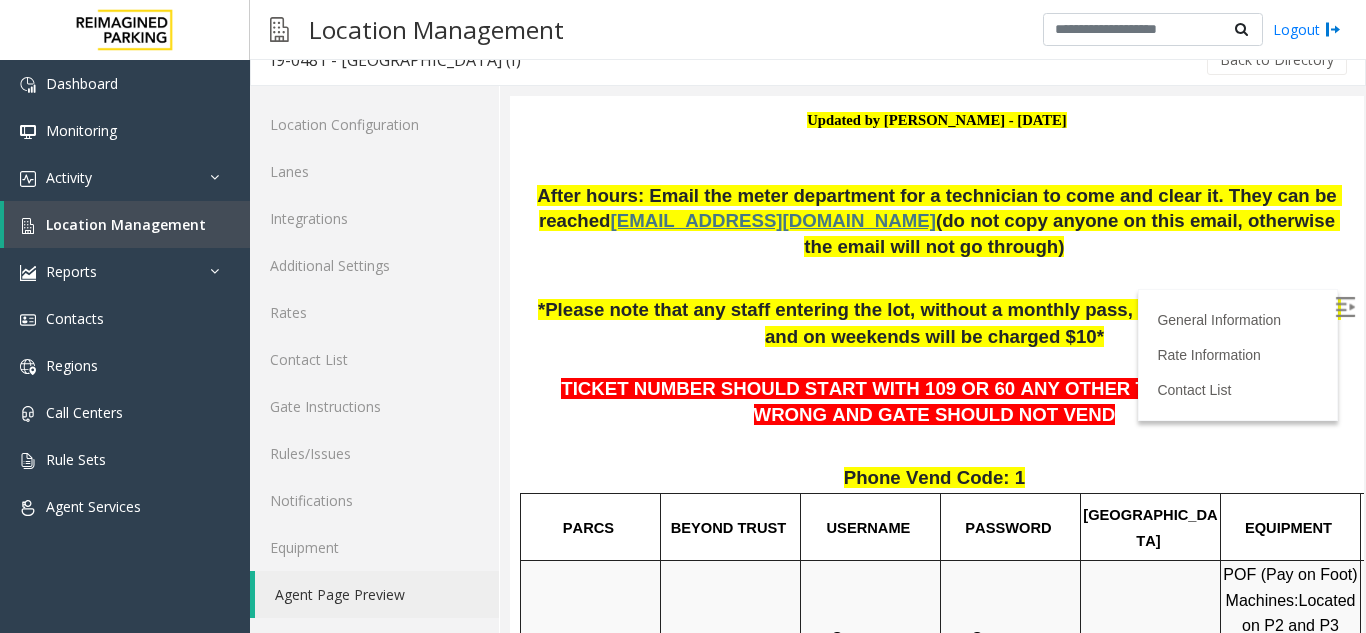 drag, startPoint x: 808, startPoint y: 439, endPoint x: 773, endPoint y: 463, distance: 42.43819 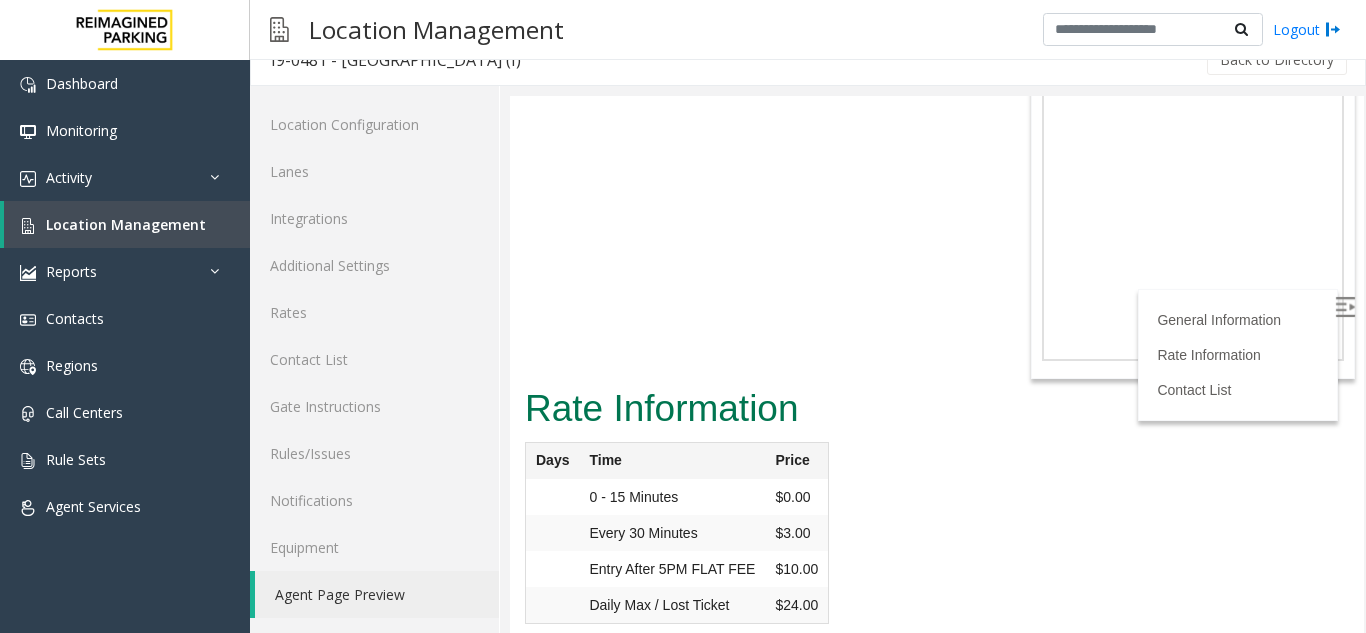 scroll, scrollTop: 5932, scrollLeft: 0, axis: vertical 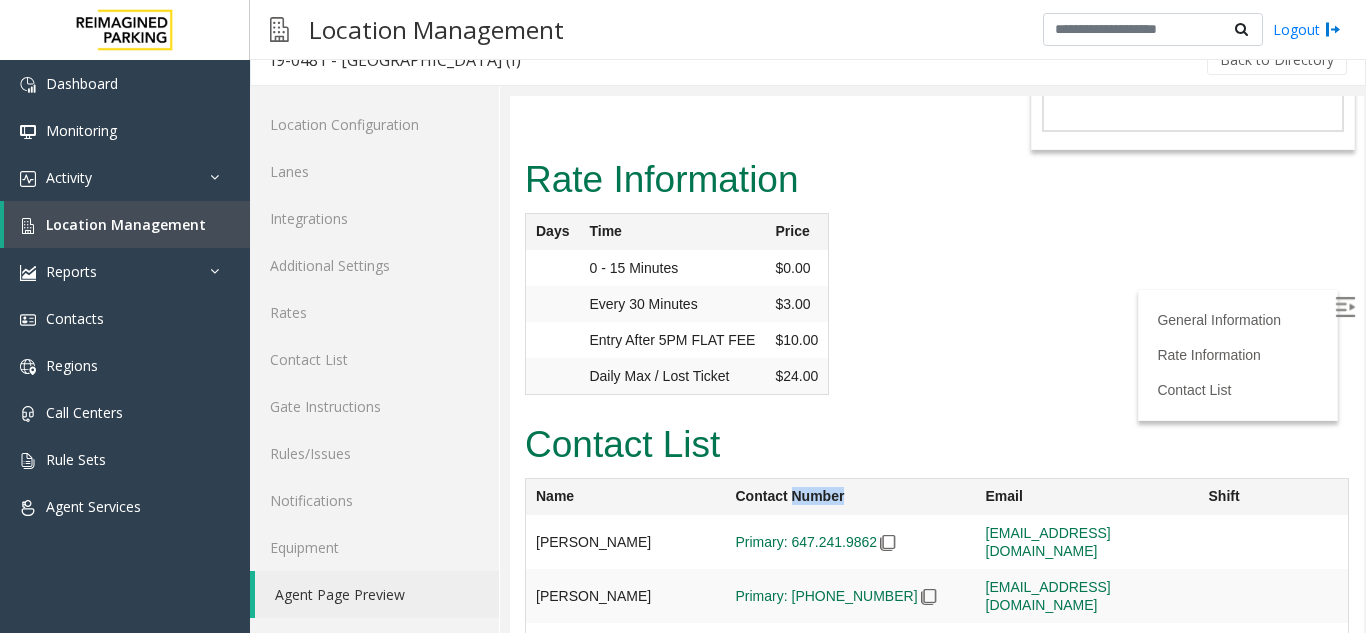drag, startPoint x: 881, startPoint y: 463, endPoint x: 794, endPoint y: 463, distance: 87 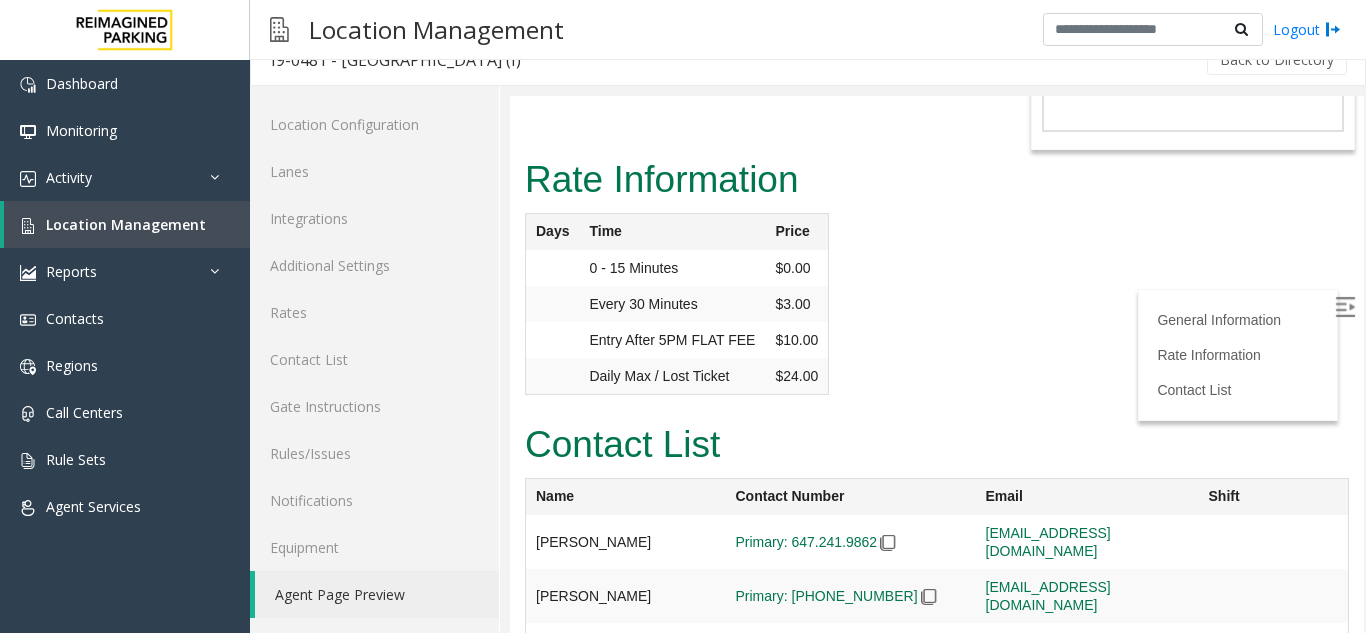 click on "Contact Number" at bounding box center [851, 497] 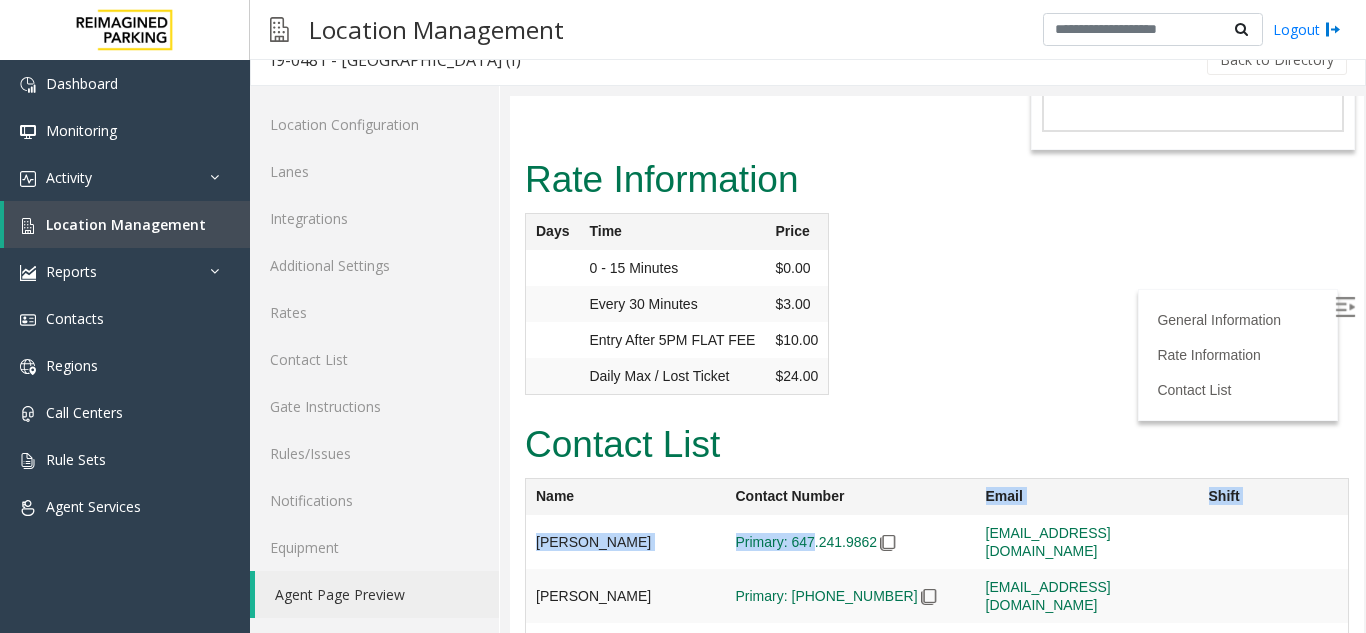 drag, startPoint x: 888, startPoint y: 466, endPoint x: 811, endPoint y: 473, distance: 77.31753 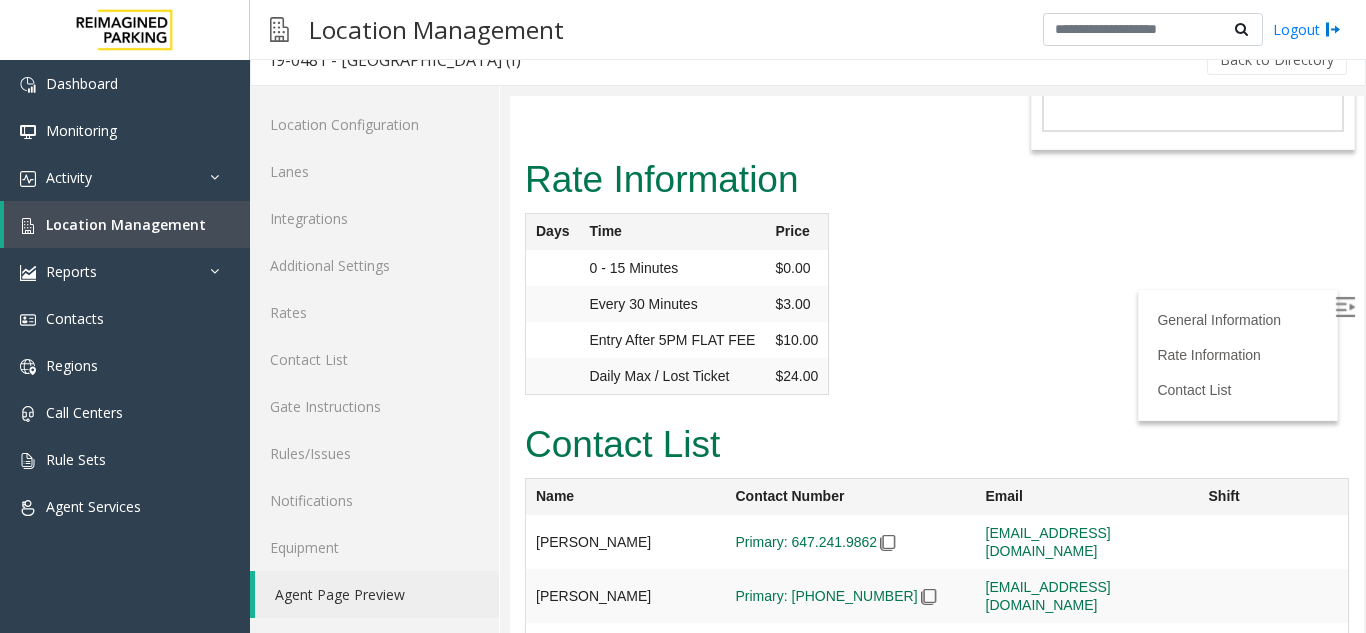 click on "Contact List" at bounding box center [937, 445] 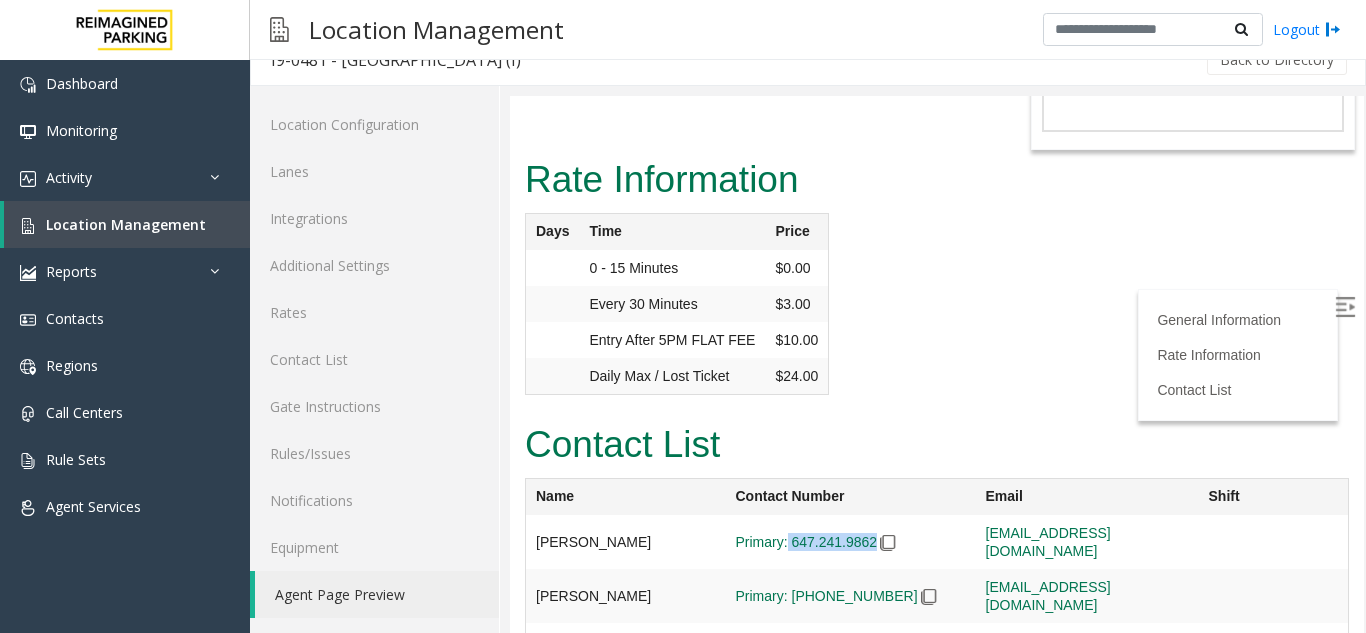 copy on "647.241.9862" 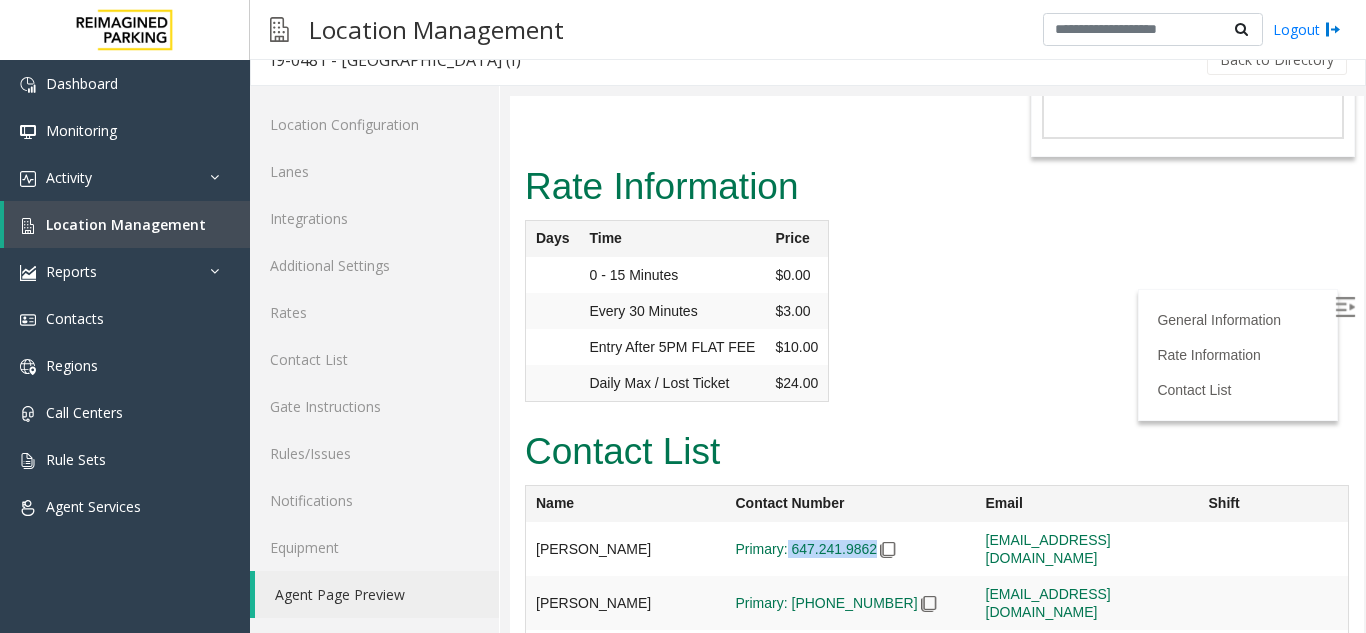scroll, scrollTop: 5932, scrollLeft: 0, axis: vertical 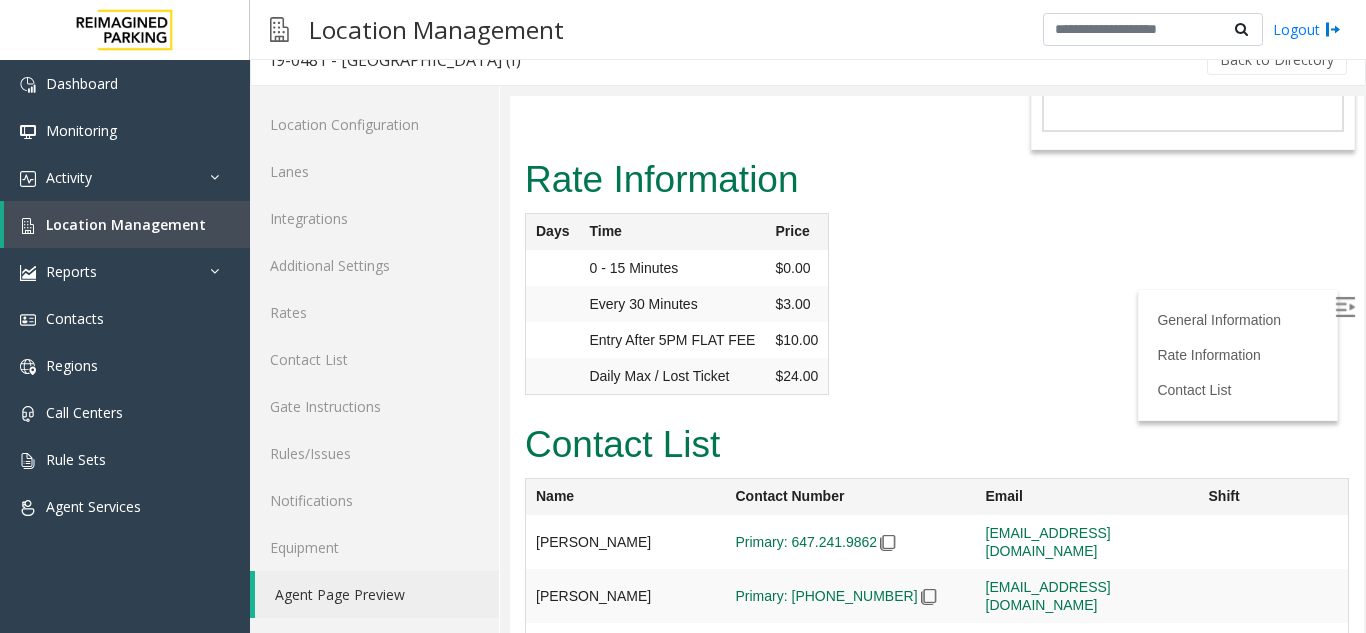 click on "Rate Information
Days
Time
Price
0 - 15 Minutes
$0.00
Every 30 Minutes
$3.00
Entry After 5PM FLAT FEE
$10.00
Daily Max / Lost Ticket
$24.00" at bounding box center (937, 282) 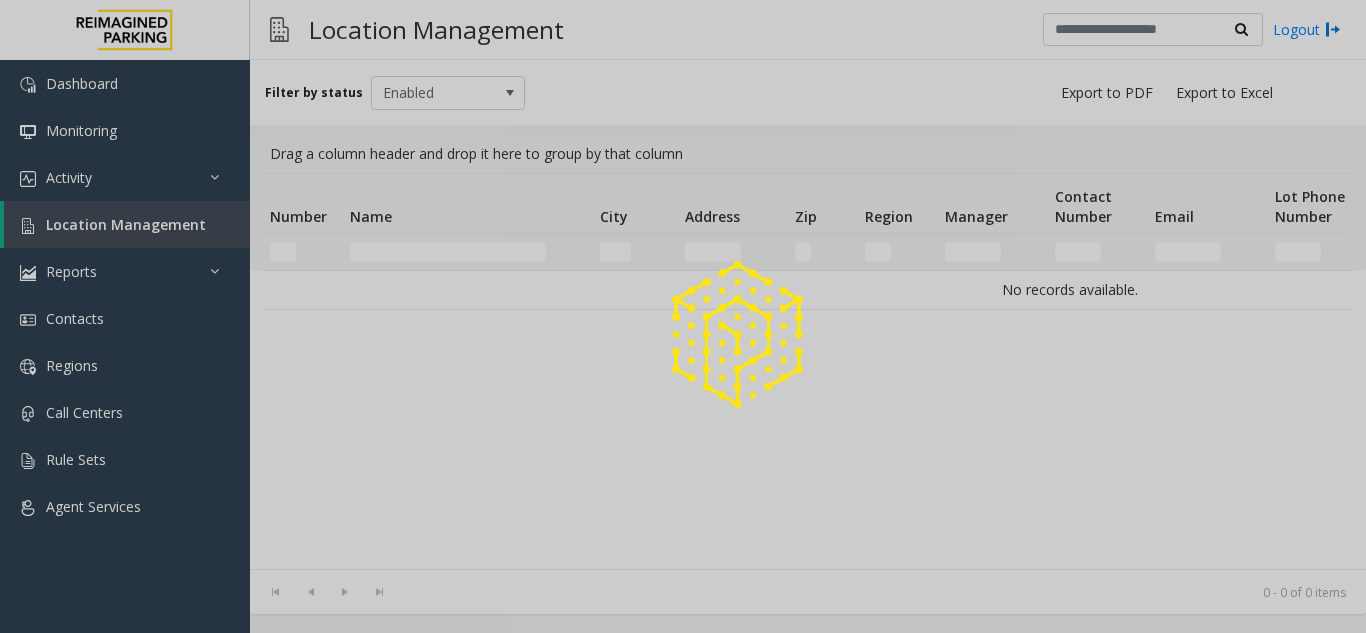 scroll, scrollTop: 0, scrollLeft: 0, axis: both 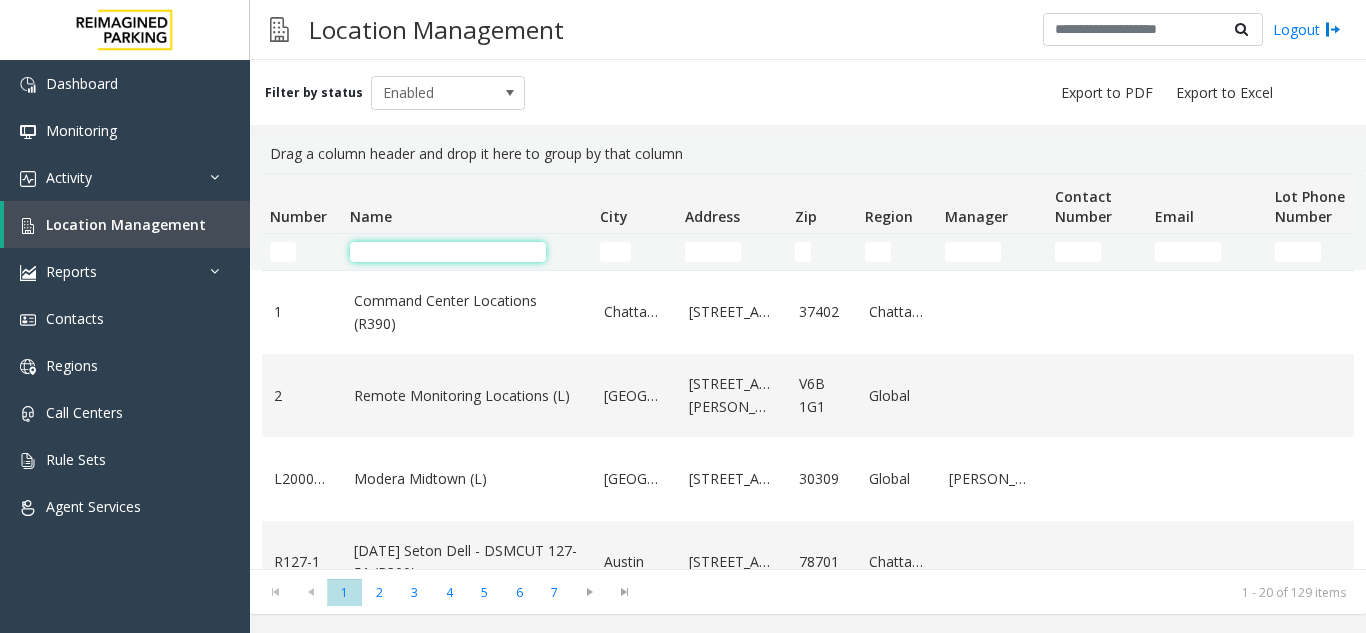 click 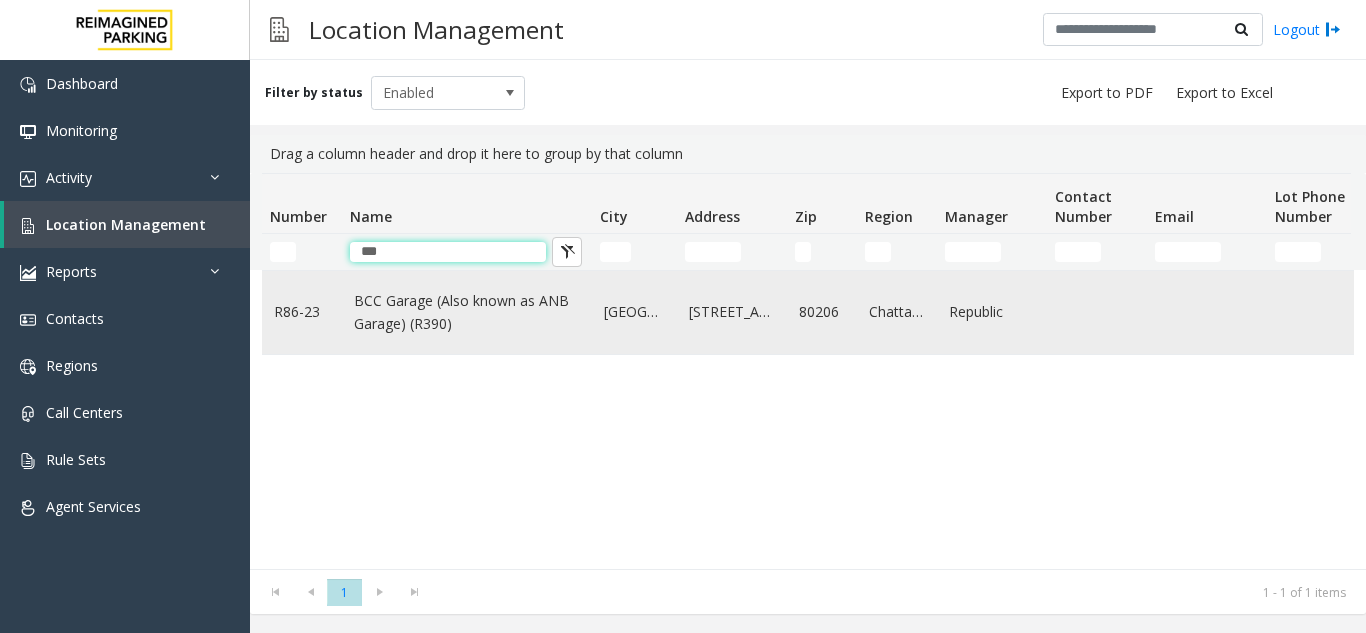 type on "***" 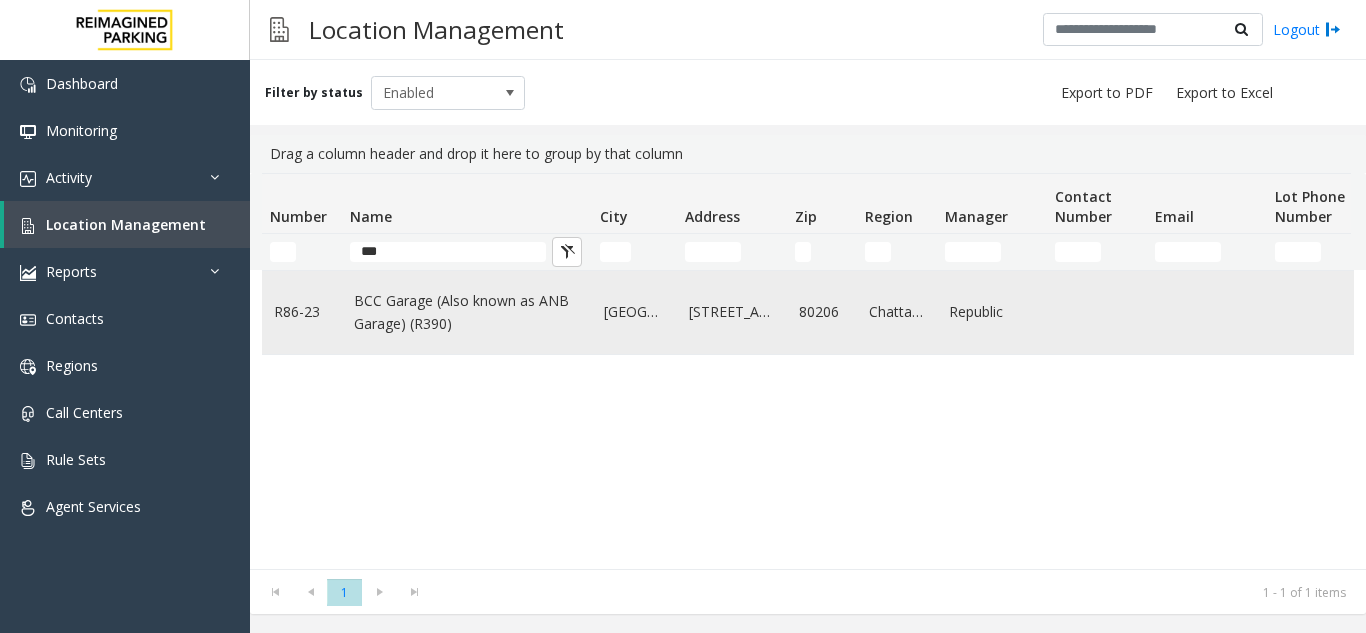 click on "BCC Garage (Also known as ANB Garage) (R390)" 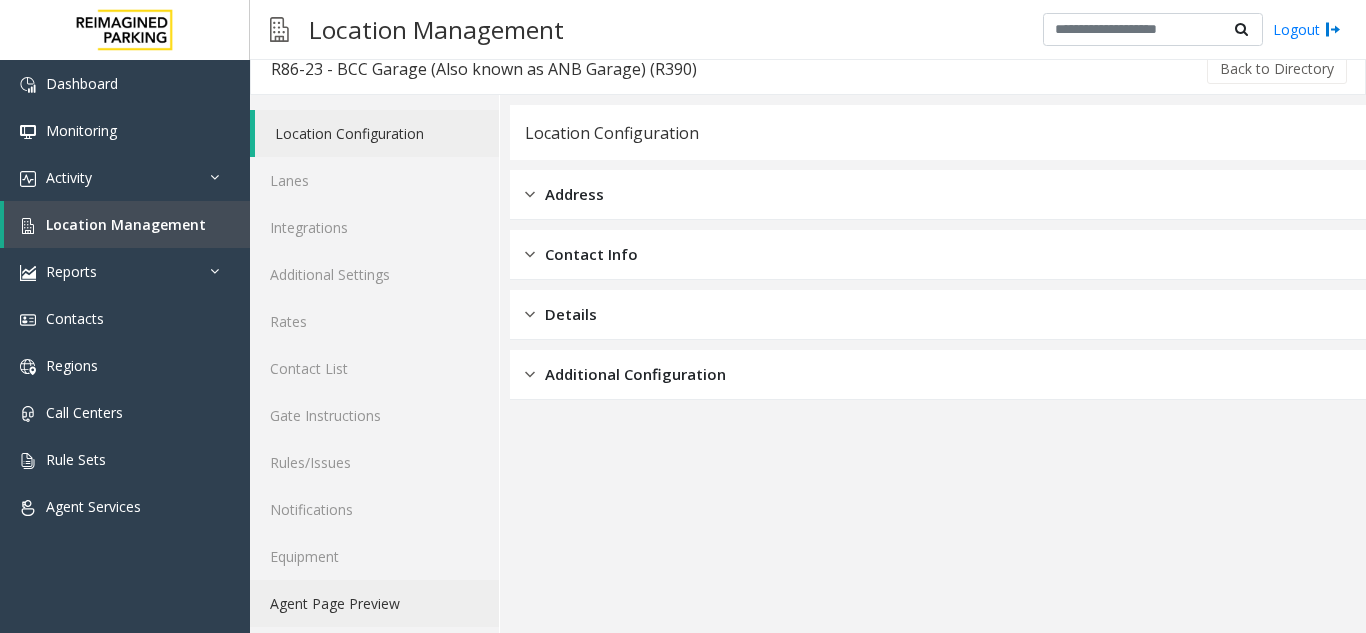 scroll, scrollTop: 26, scrollLeft: 0, axis: vertical 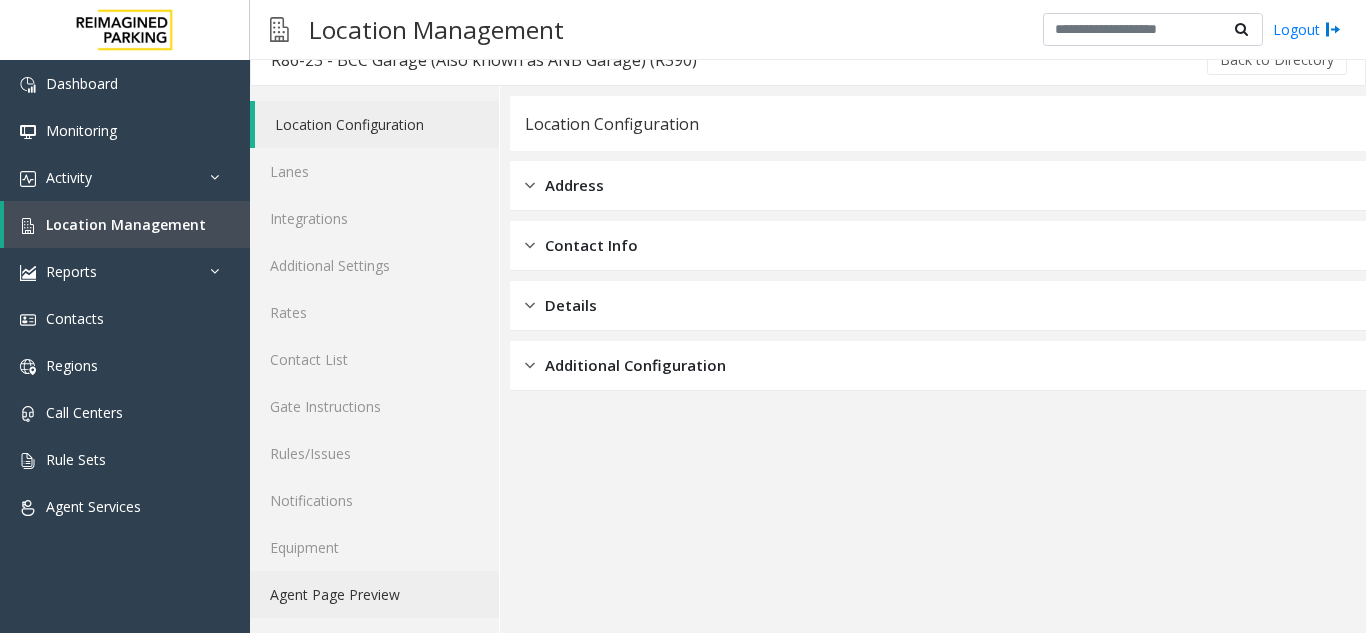 click on "Agent Page Preview" 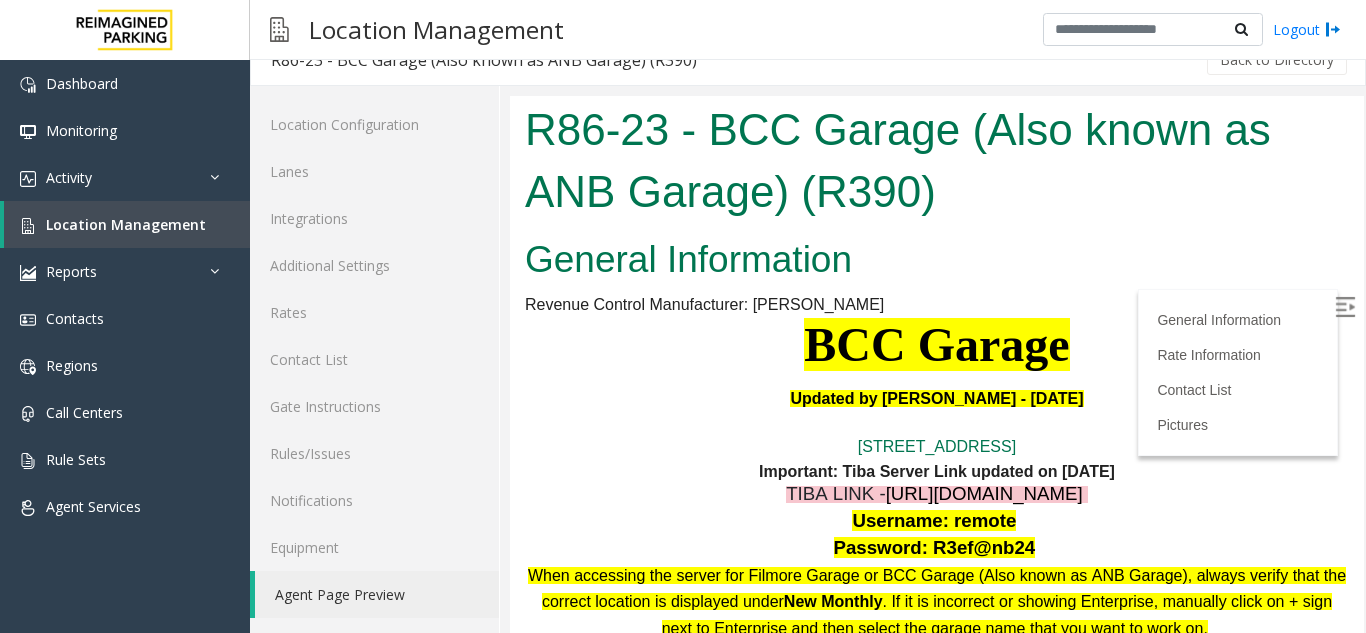 scroll, scrollTop: 0, scrollLeft: 0, axis: both 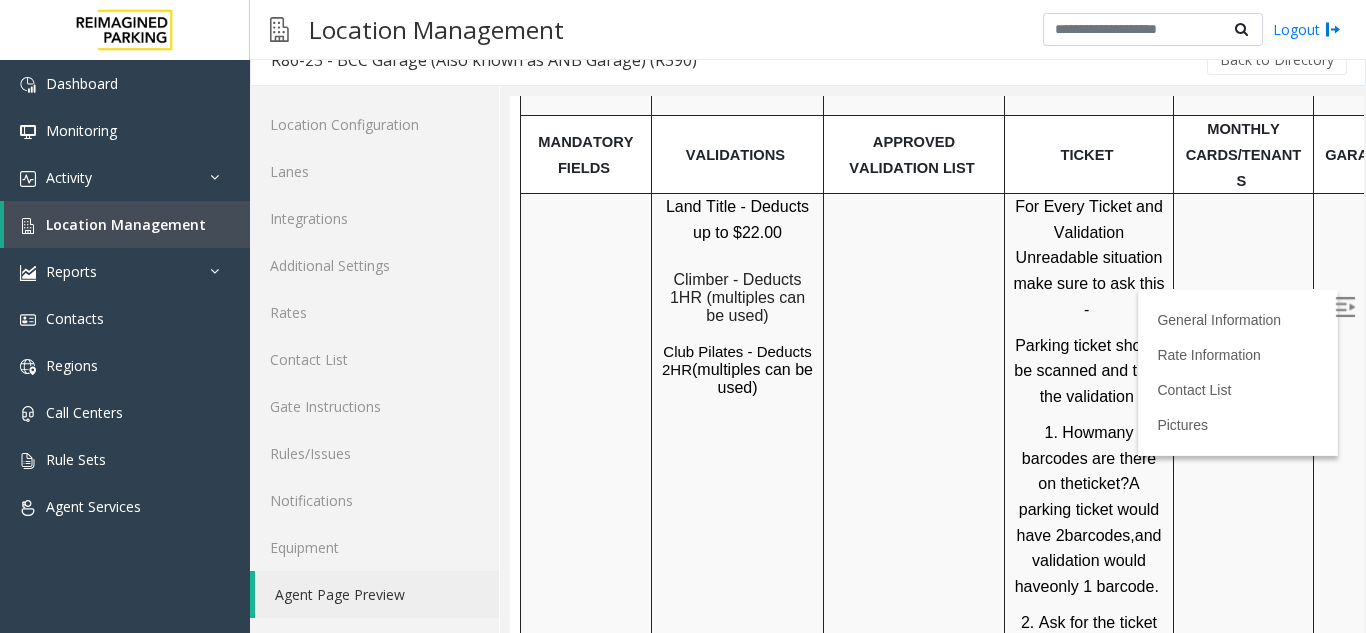 drag, startPoint x: 901, startPoint y: 507, endPoint x: 837, endPoint y: 516, distance: 64.629715 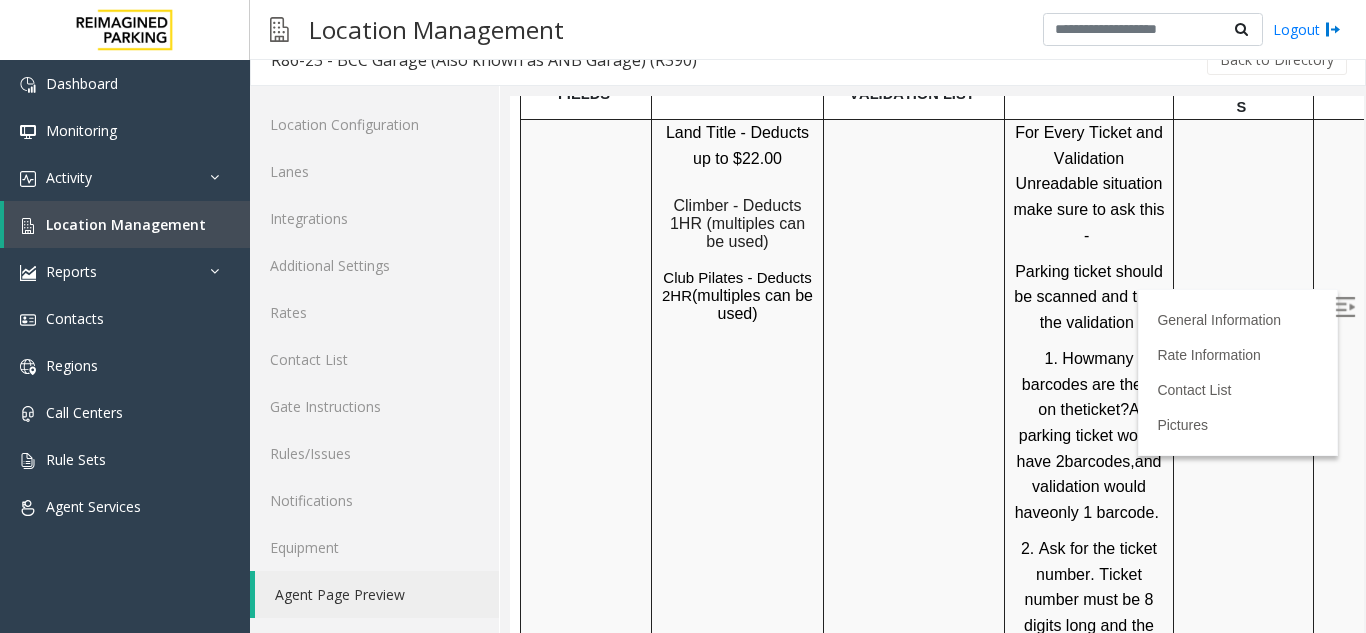scroll, scrollTop: 1500, scrollLeft: 0, axis: vertical 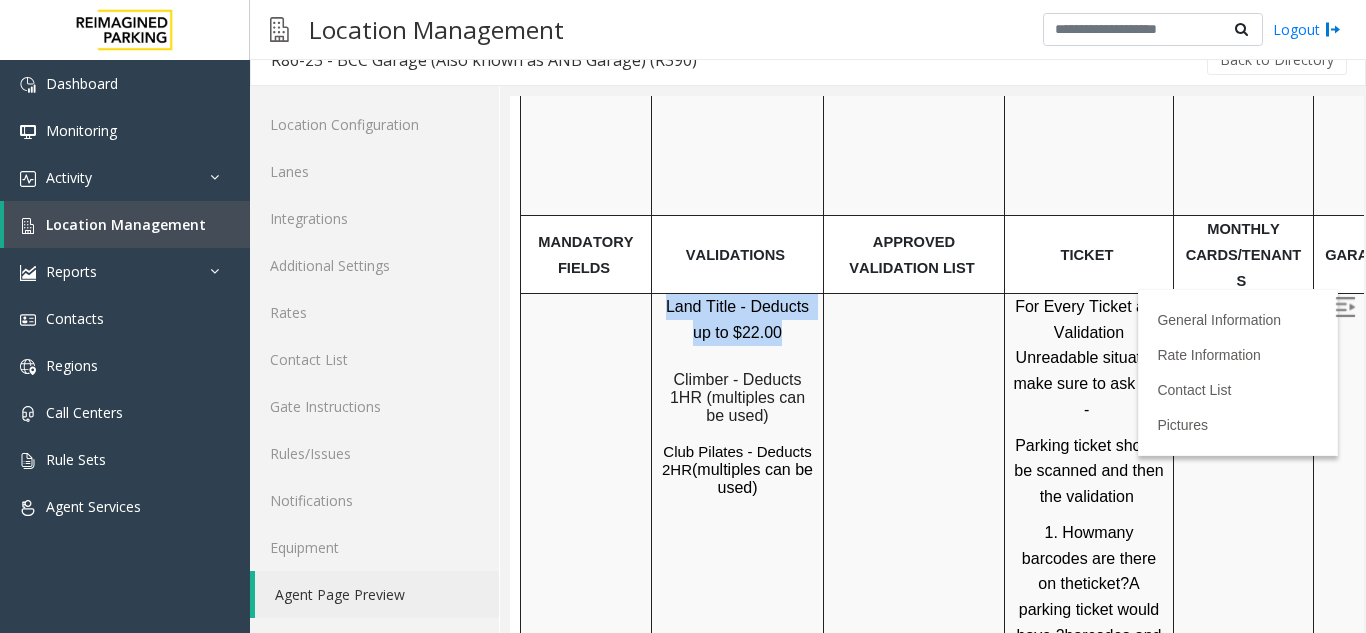 drag, startPoint x: 655, startPoint y: 238, endPoint x: 774, endPoint y: 260, distance: 121.016525 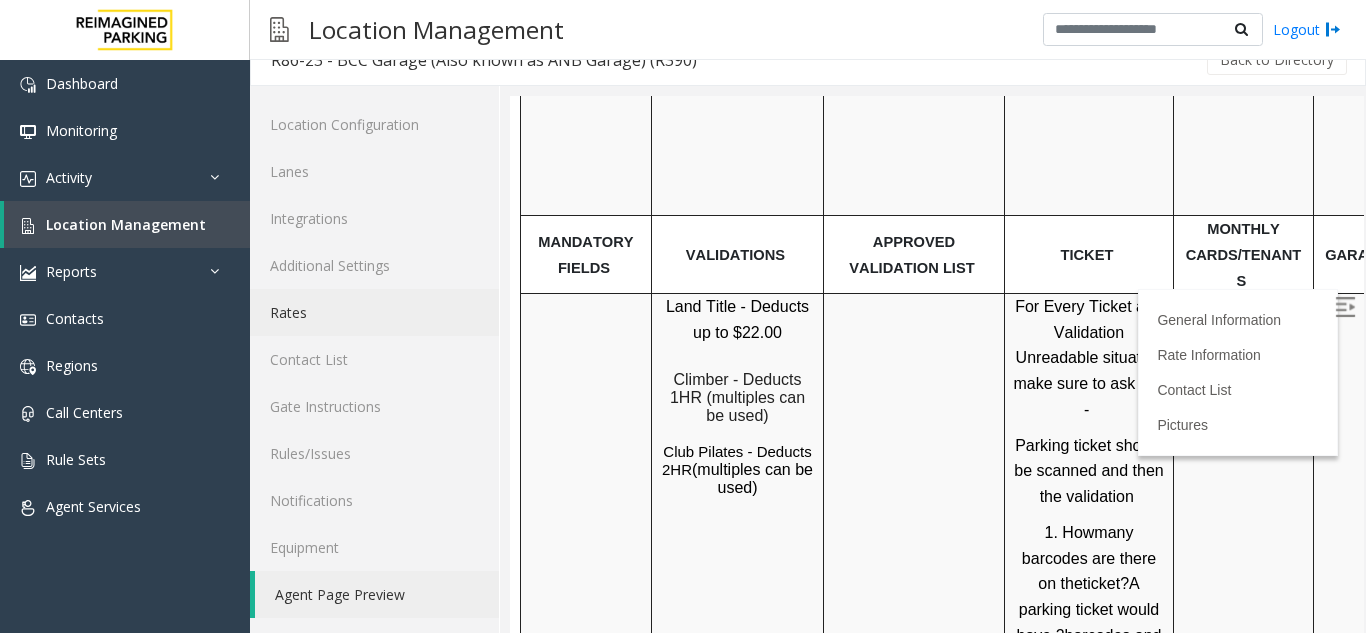 click on "Rates" 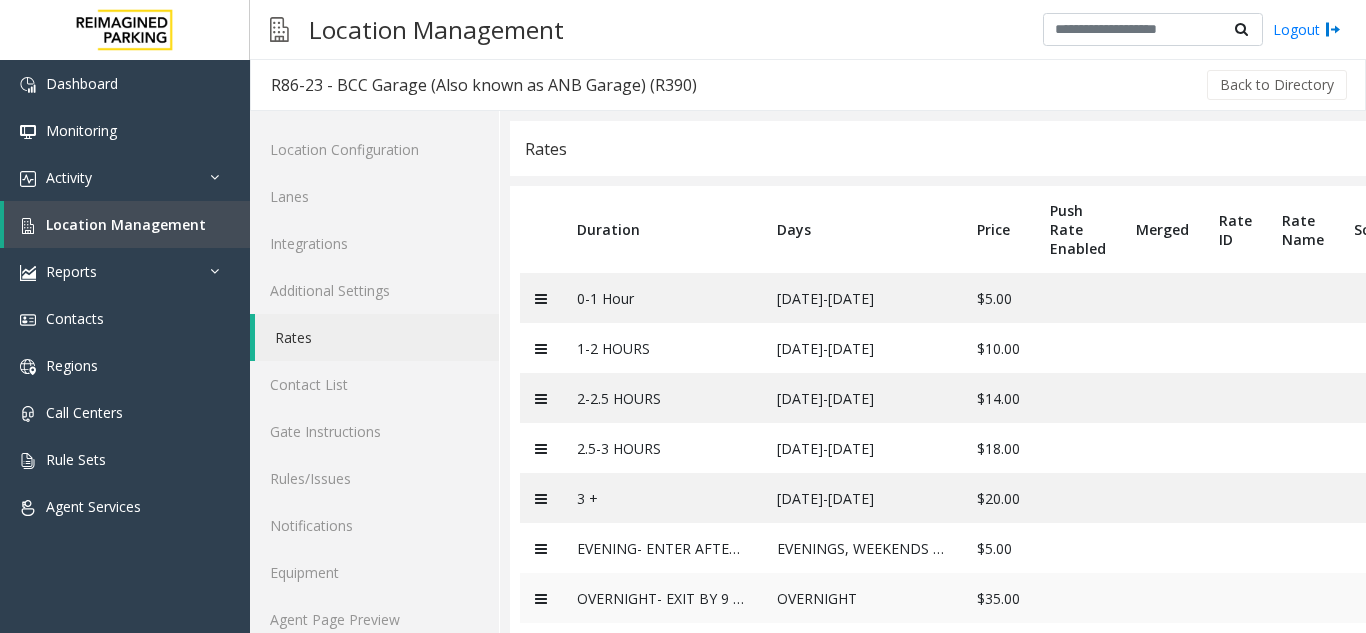 scroll, scrollTop: 0, scrollLeft: 0, axis: both 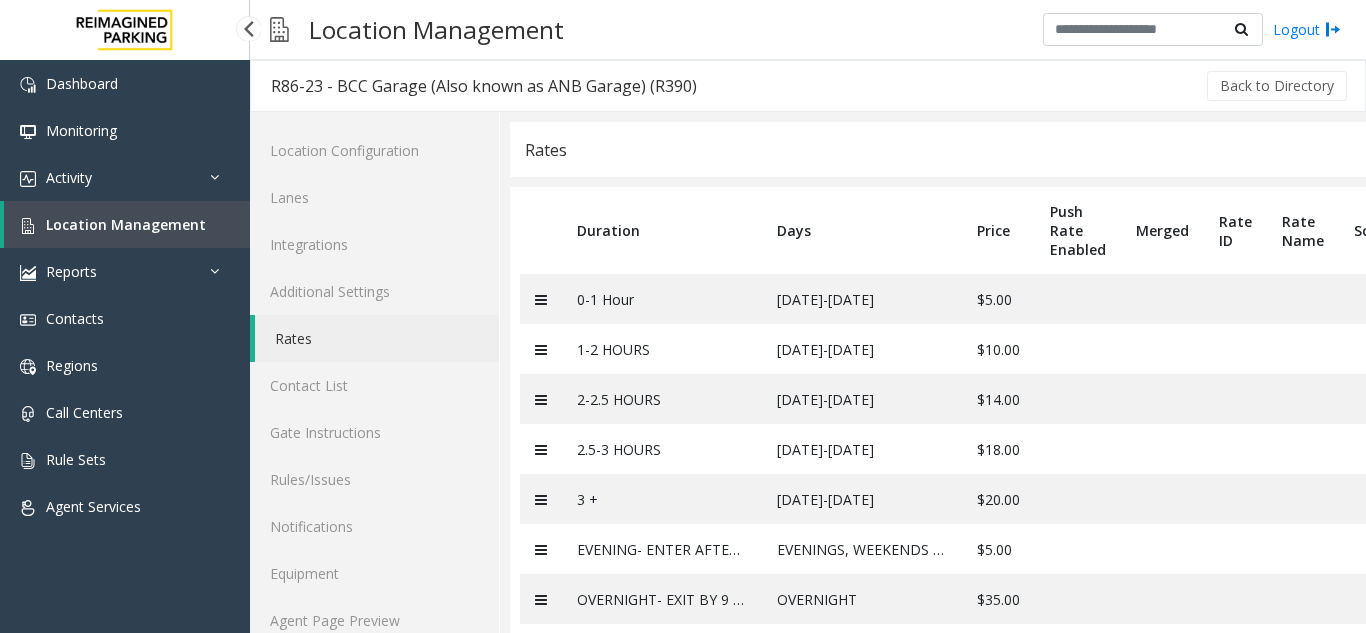 click on "Location Management" at bounding box center (126, 224) 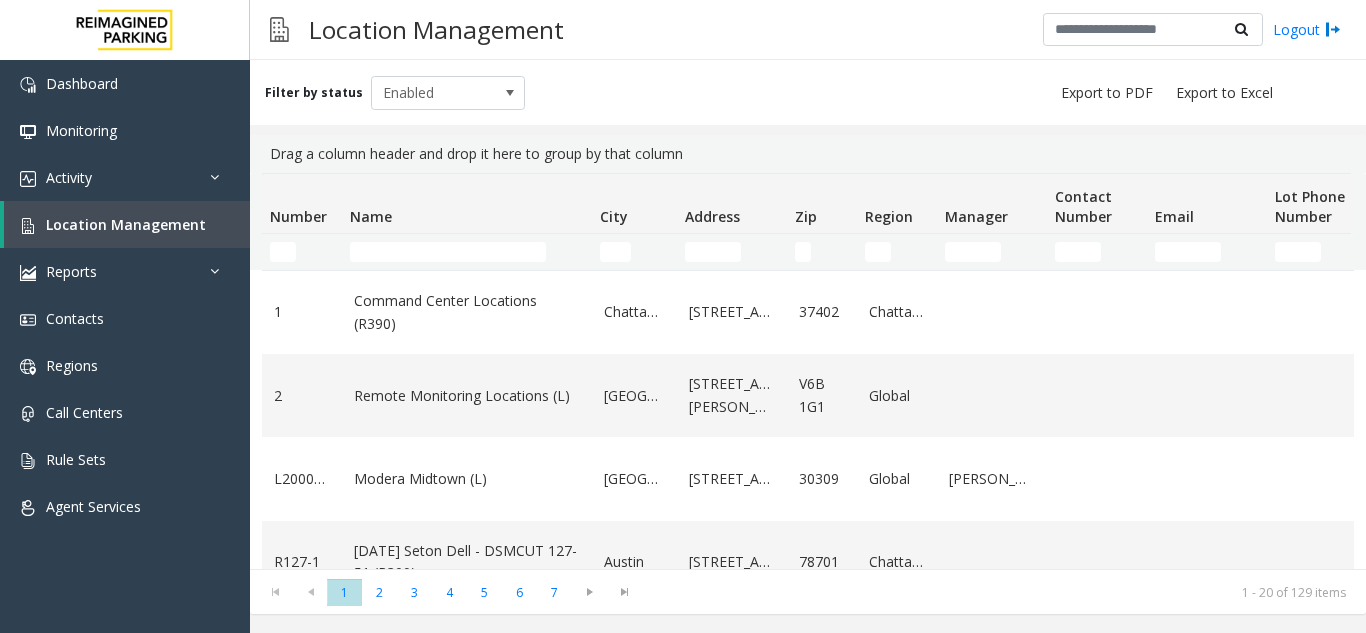 click on "Name" 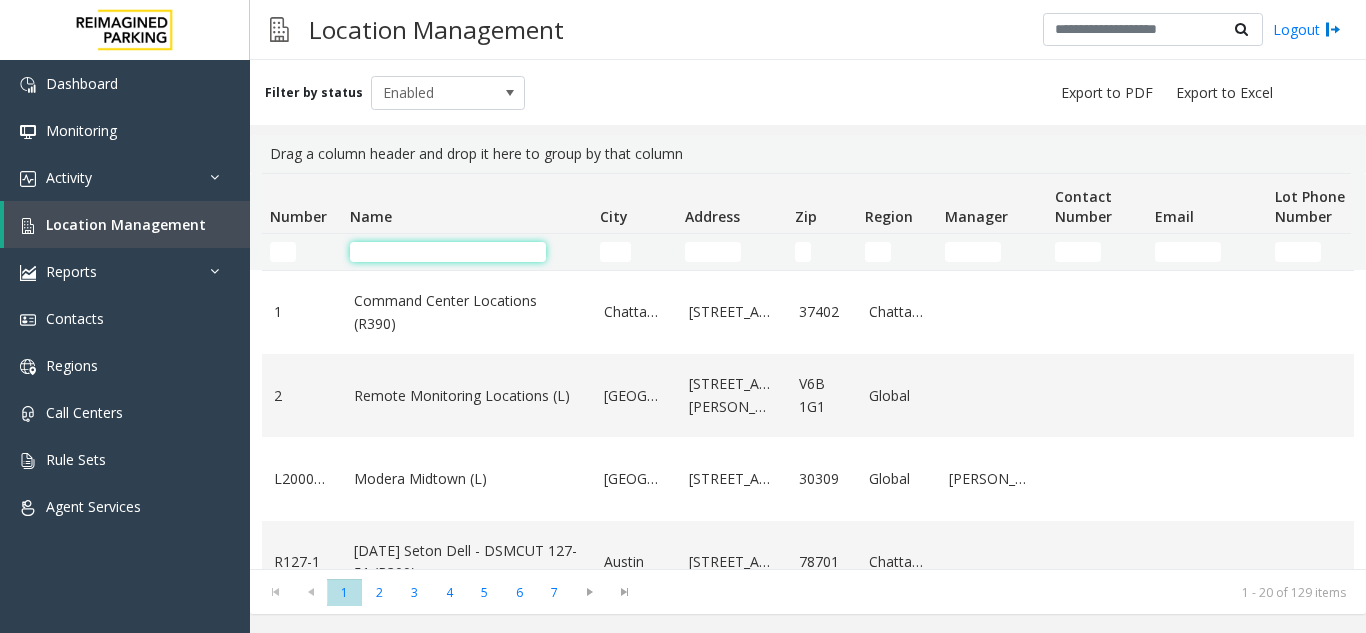 click 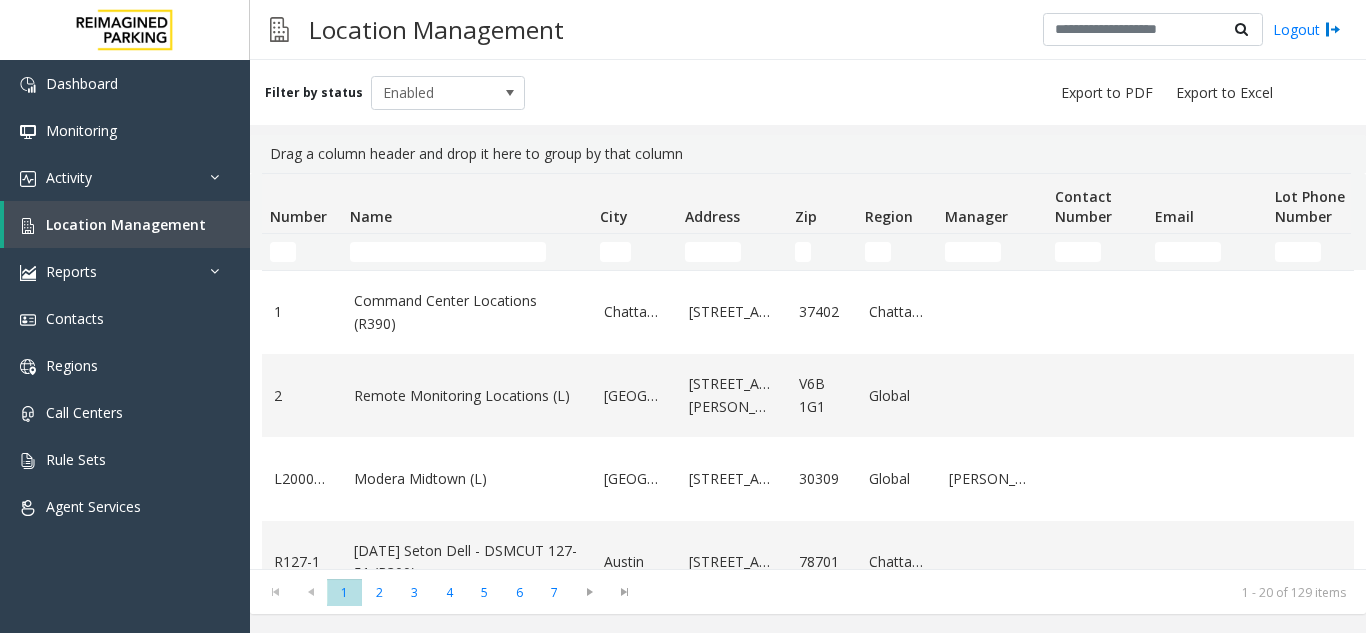 click on "Filter by status Enabled" 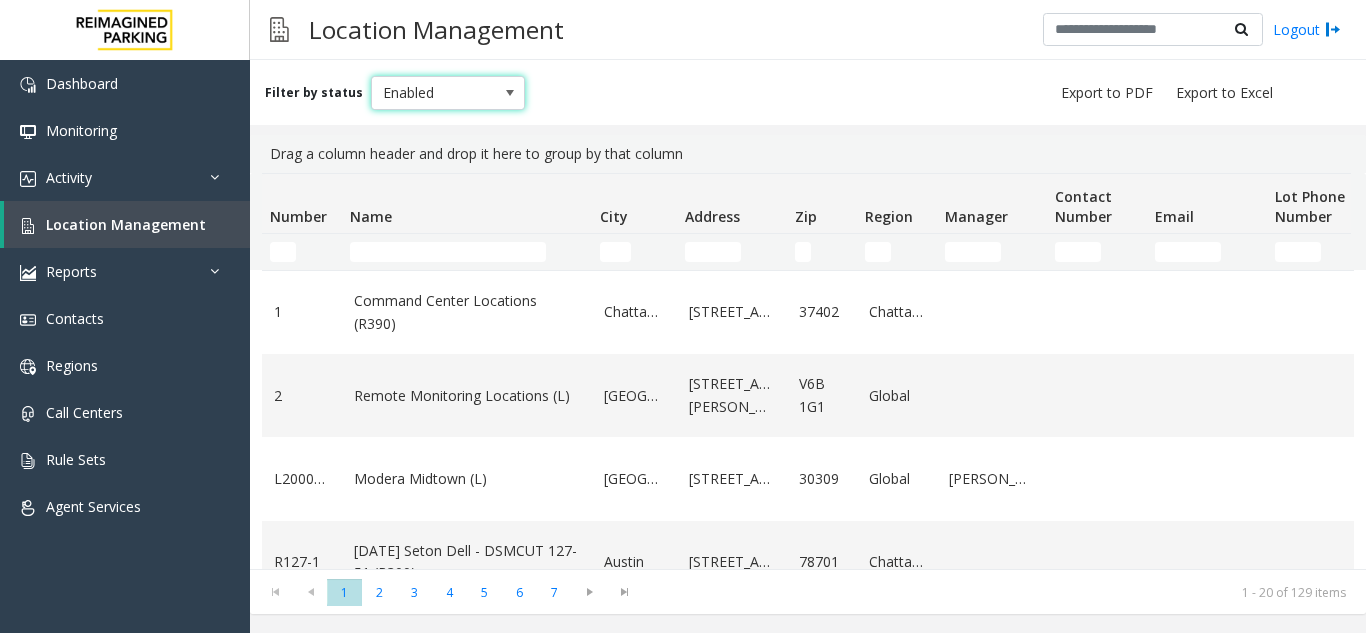 click on "Enabled" at bounding box center (433, 93) 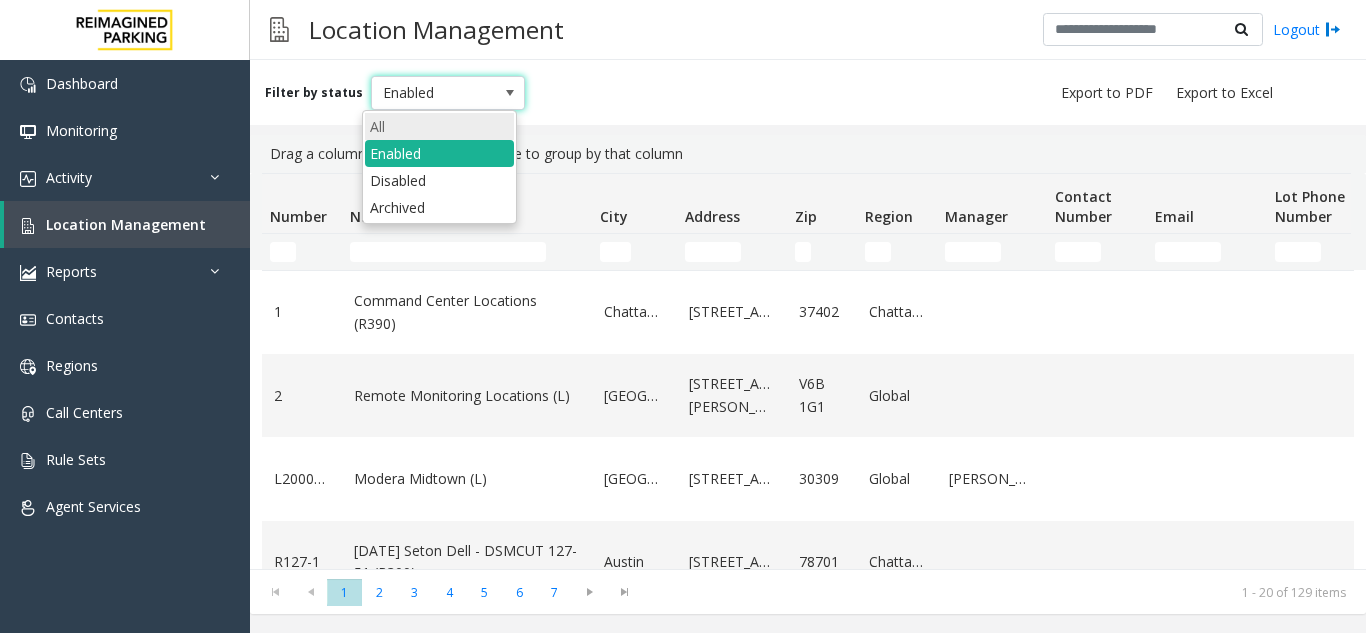 click on "All" at bounding box center [439, 126] 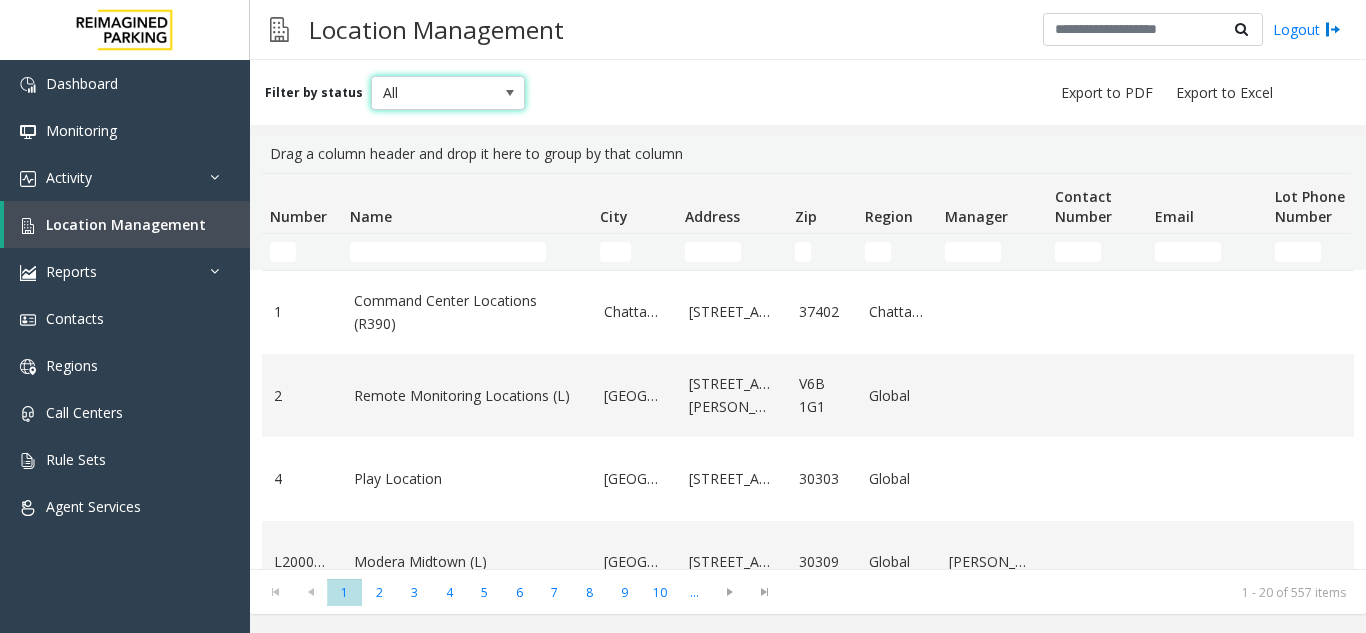 scroll, scrollTop: 0, scrollLeft: 0, axis: both 